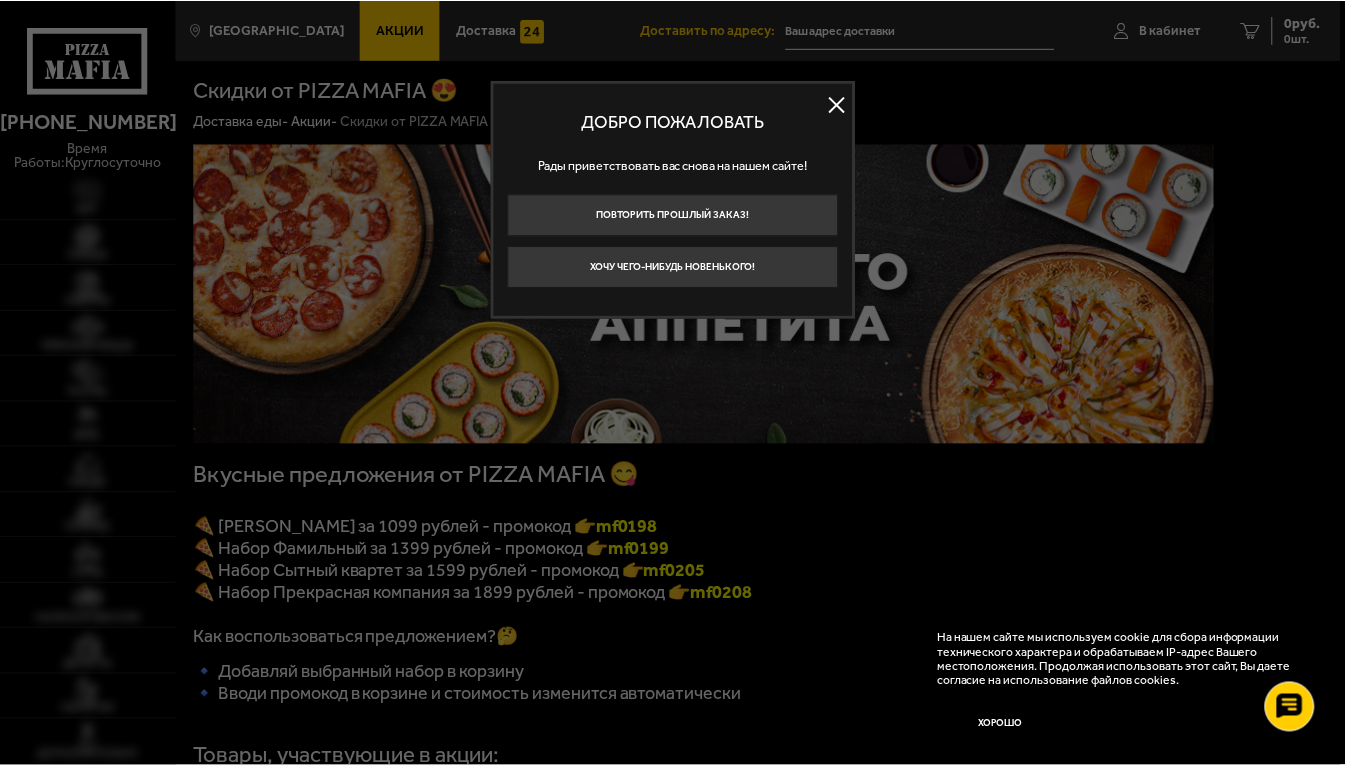 scroll, scrollTop: 0, scrollLeft: 0, axis: both 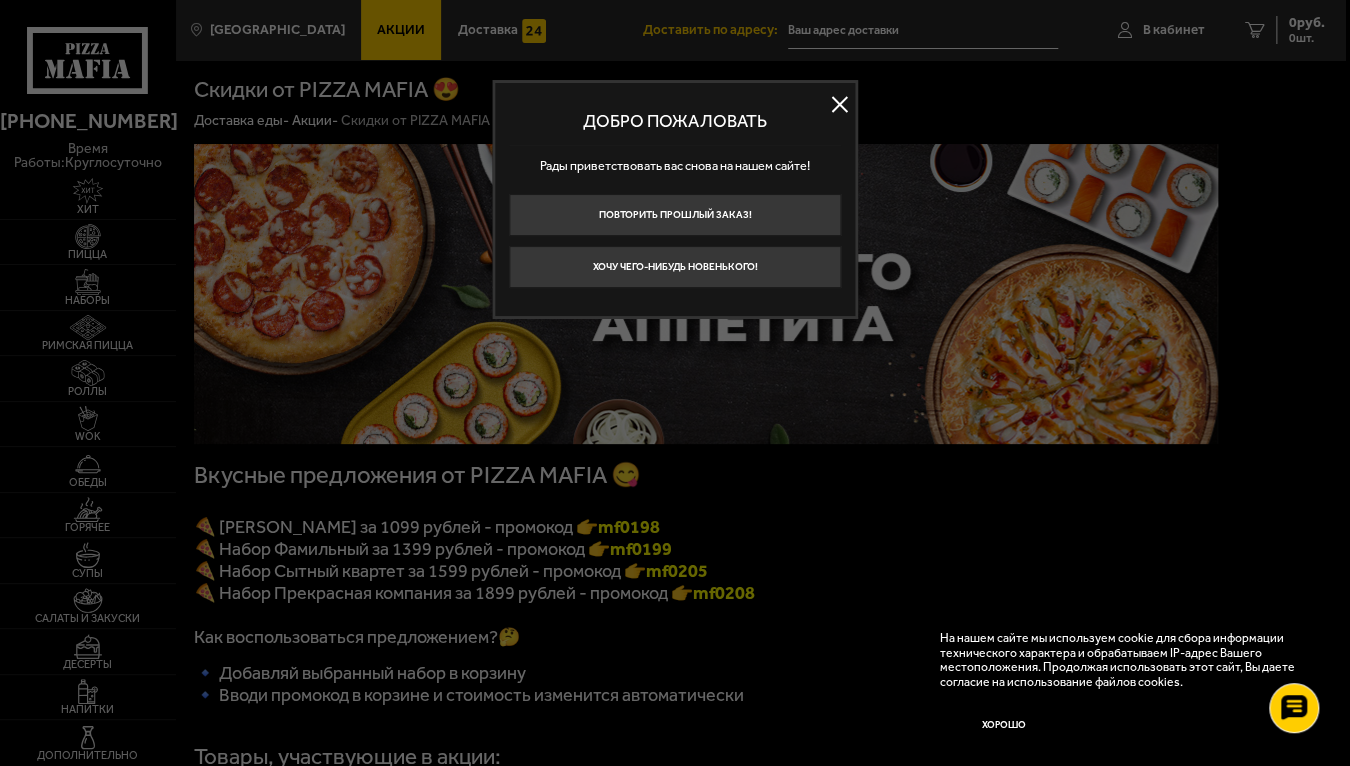 click at bounding box center [840, 105] 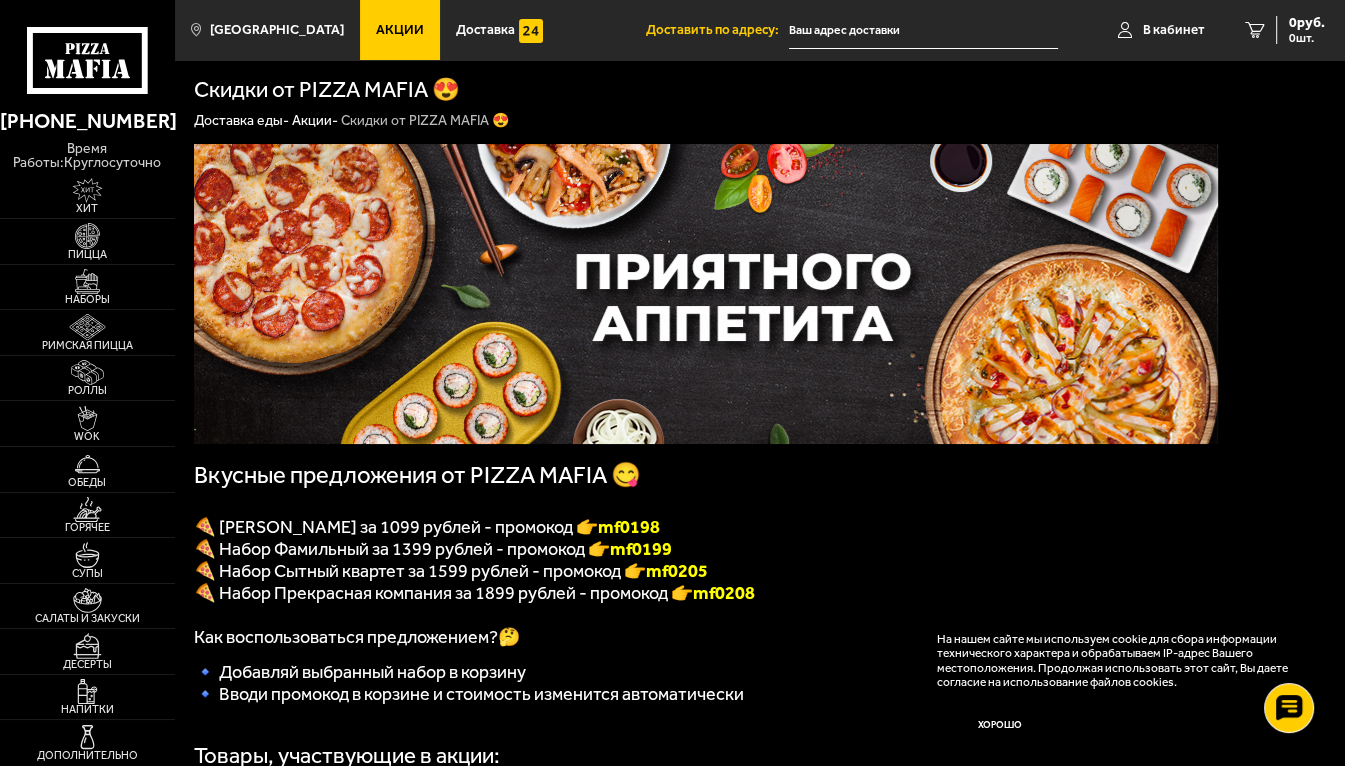 click on "Акции" at bounding box center [400, 29] 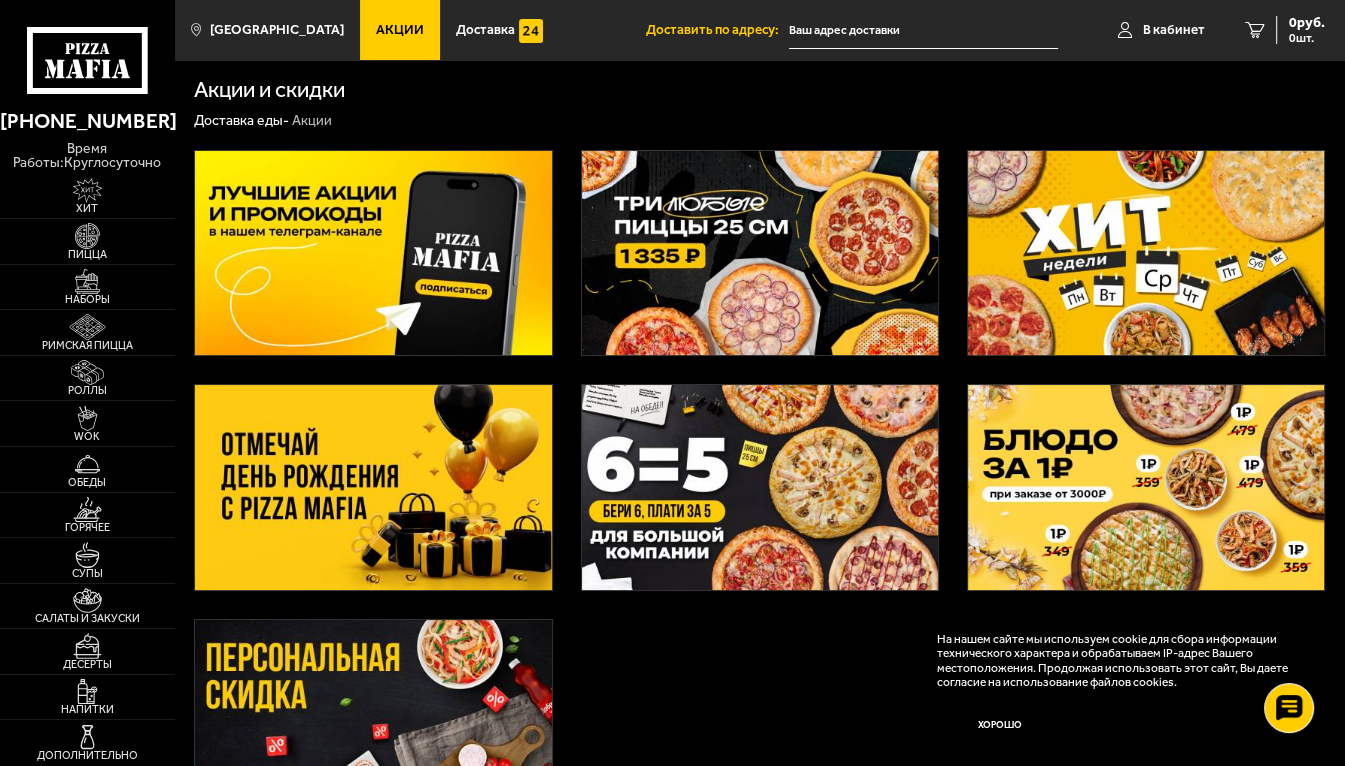 click at bounding box center (760, 487) 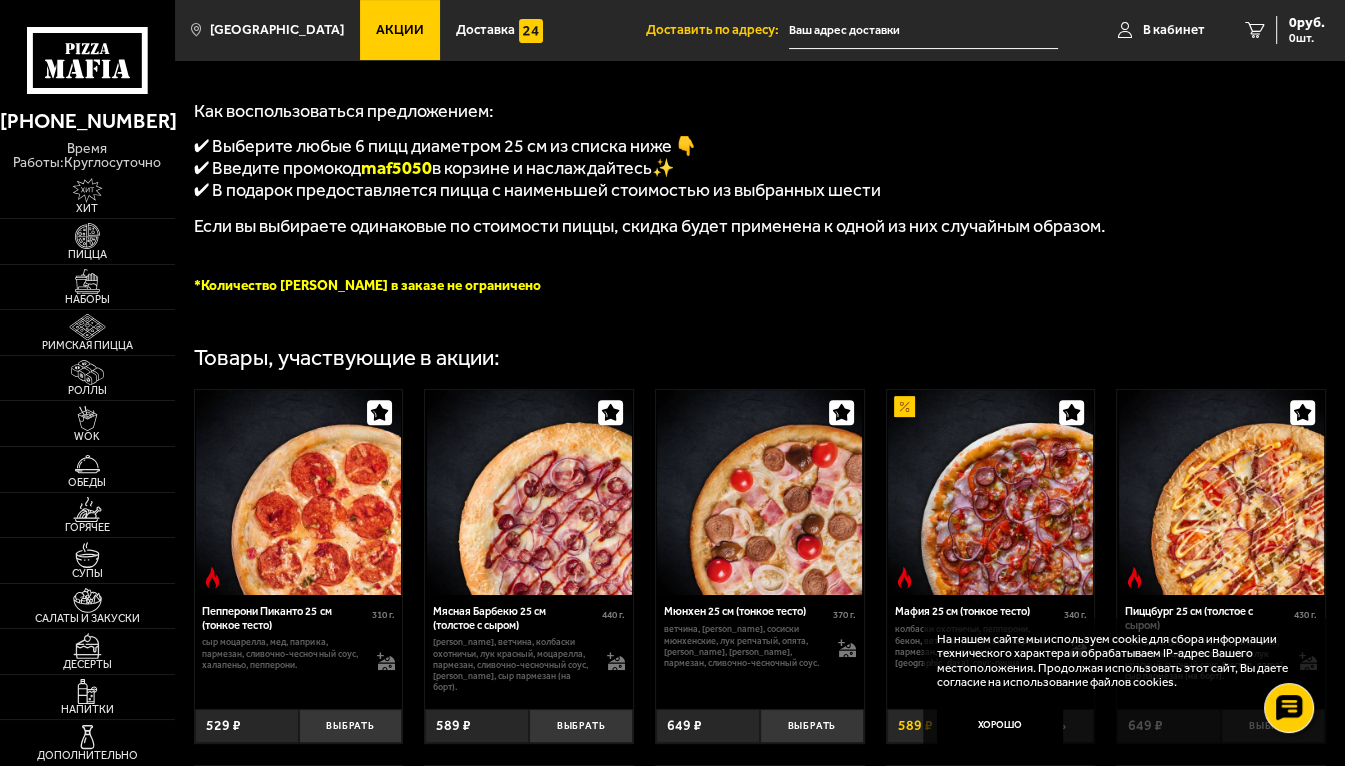 scroll, scrollTop: 500, scrollLeft: 0, axis: vertical 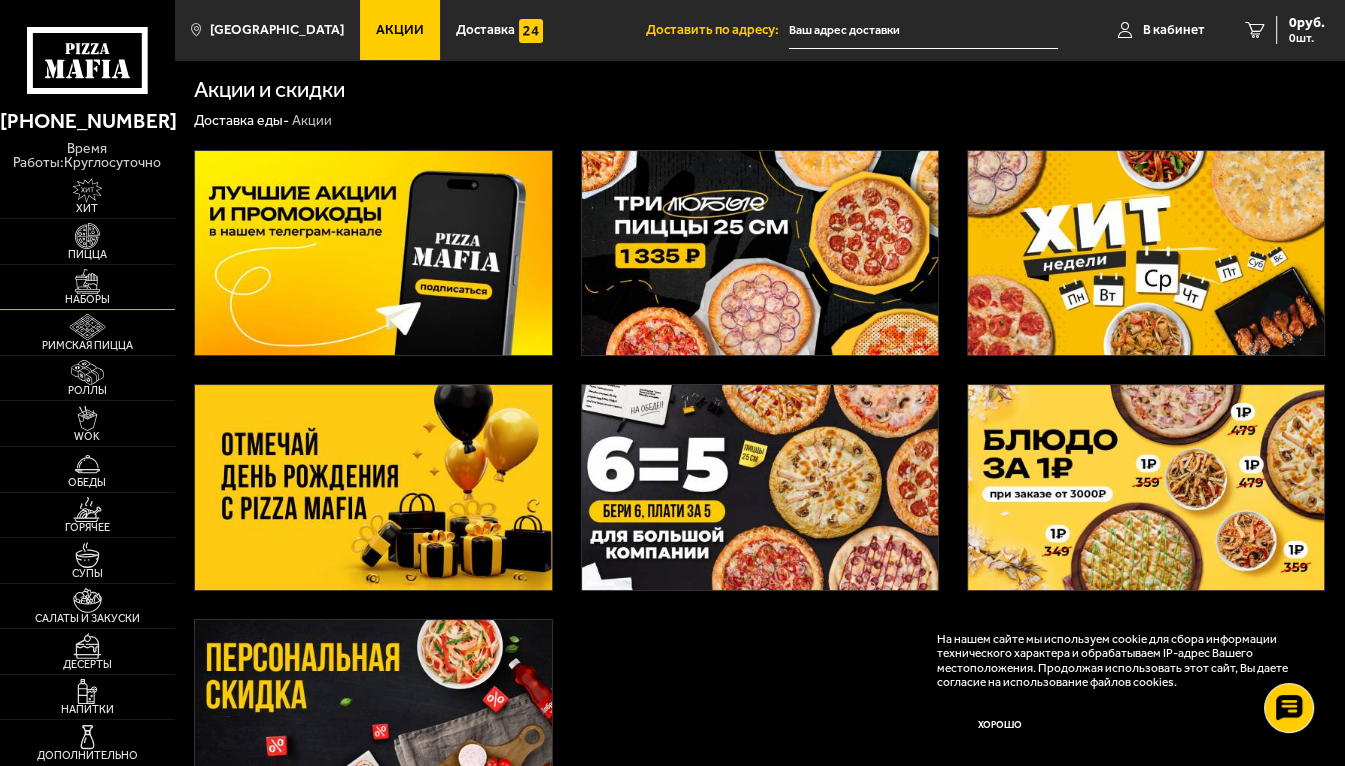 click at bounding box center [88, 281] 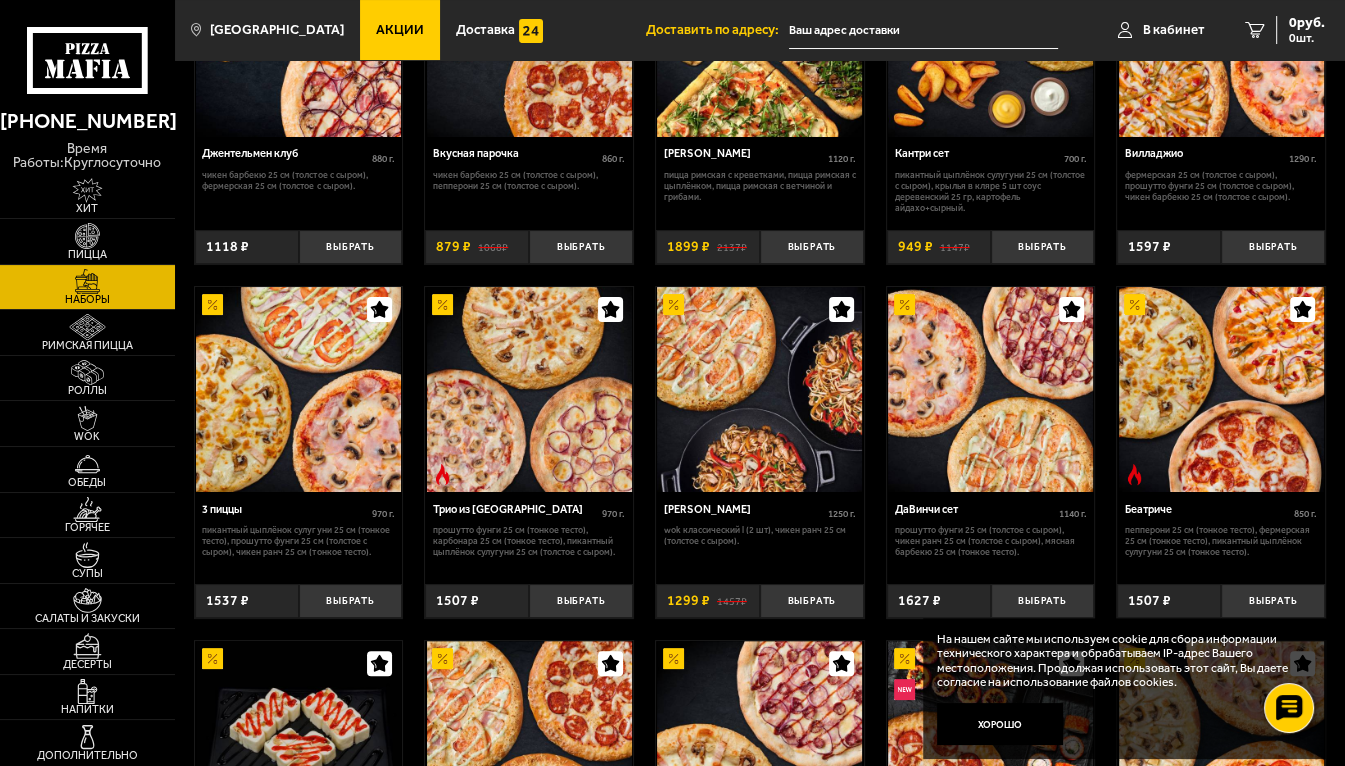 scroll, scrollTop: 0, scrollLeft: 0, axis: both 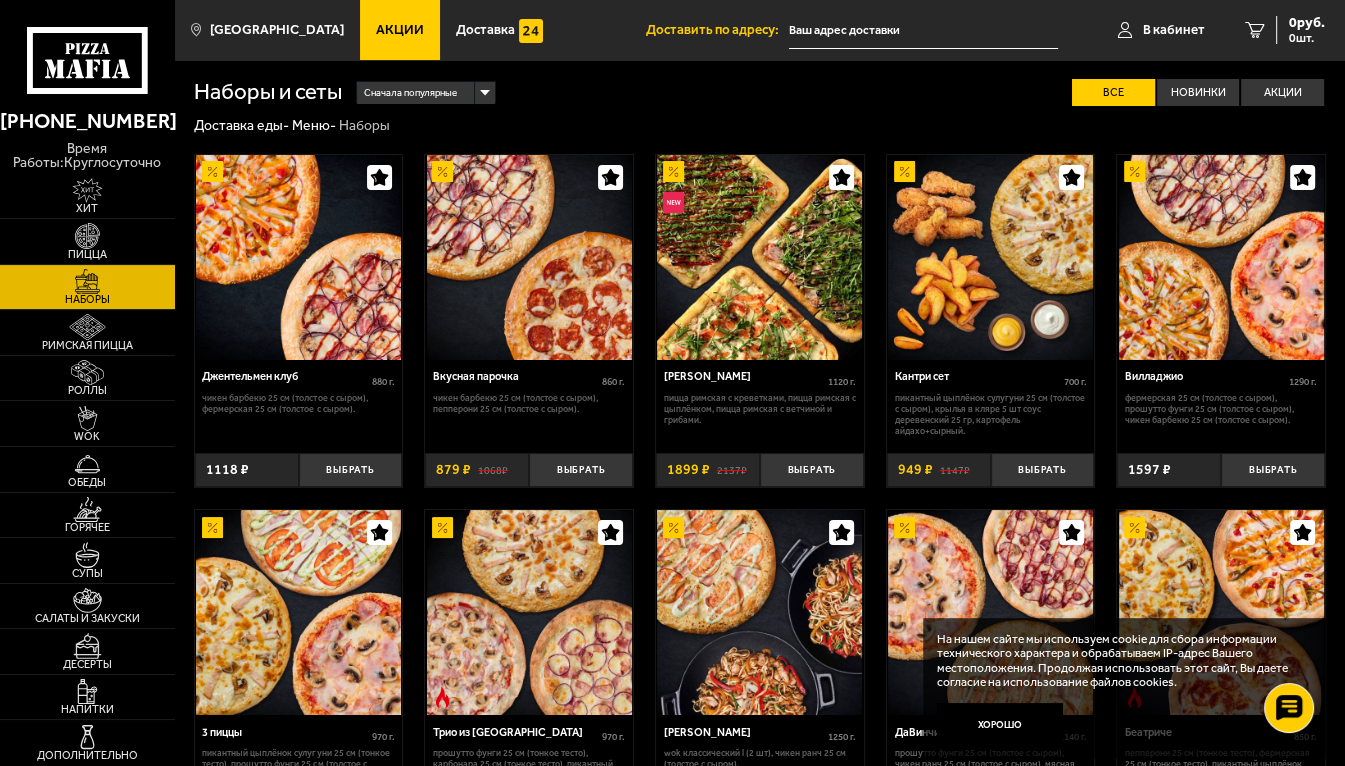 click on "Акции" at bounding box center [400, 30] 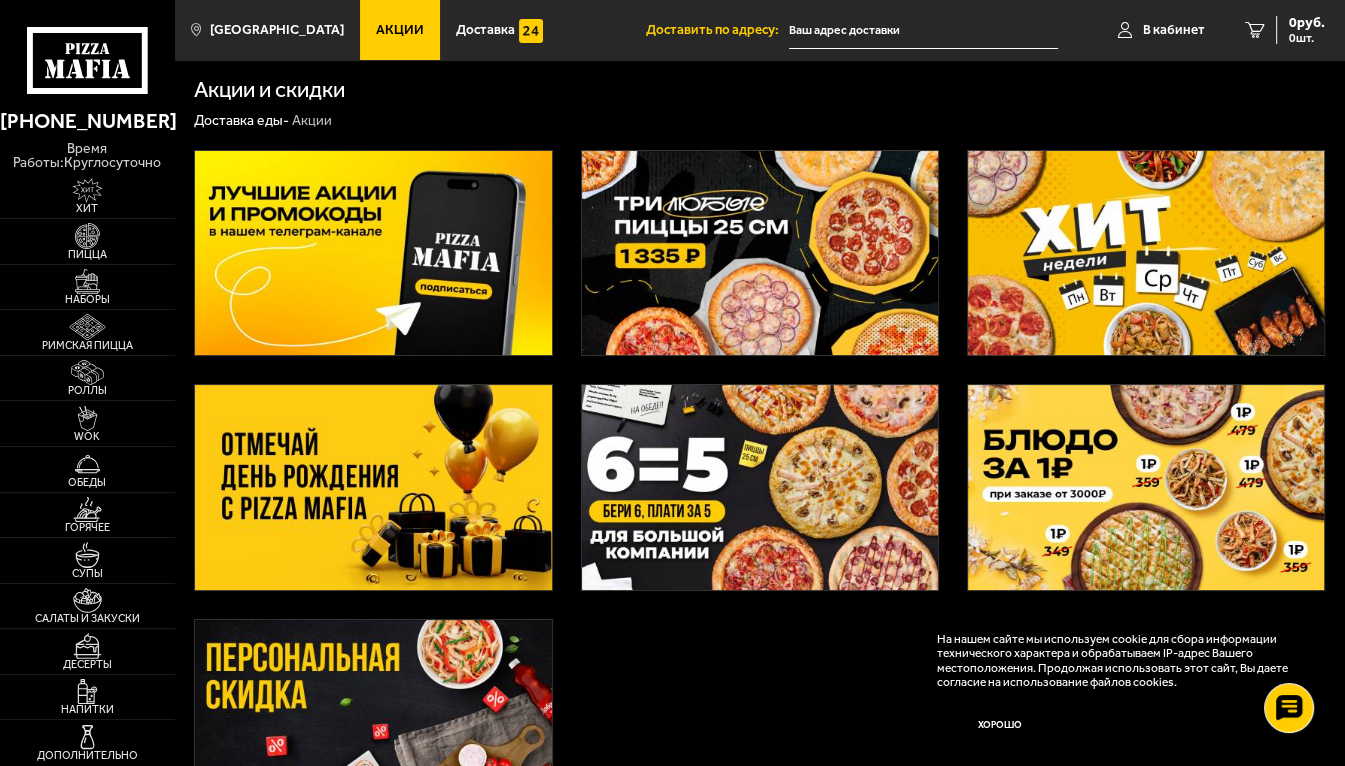 click at bounding box center (760, 253) 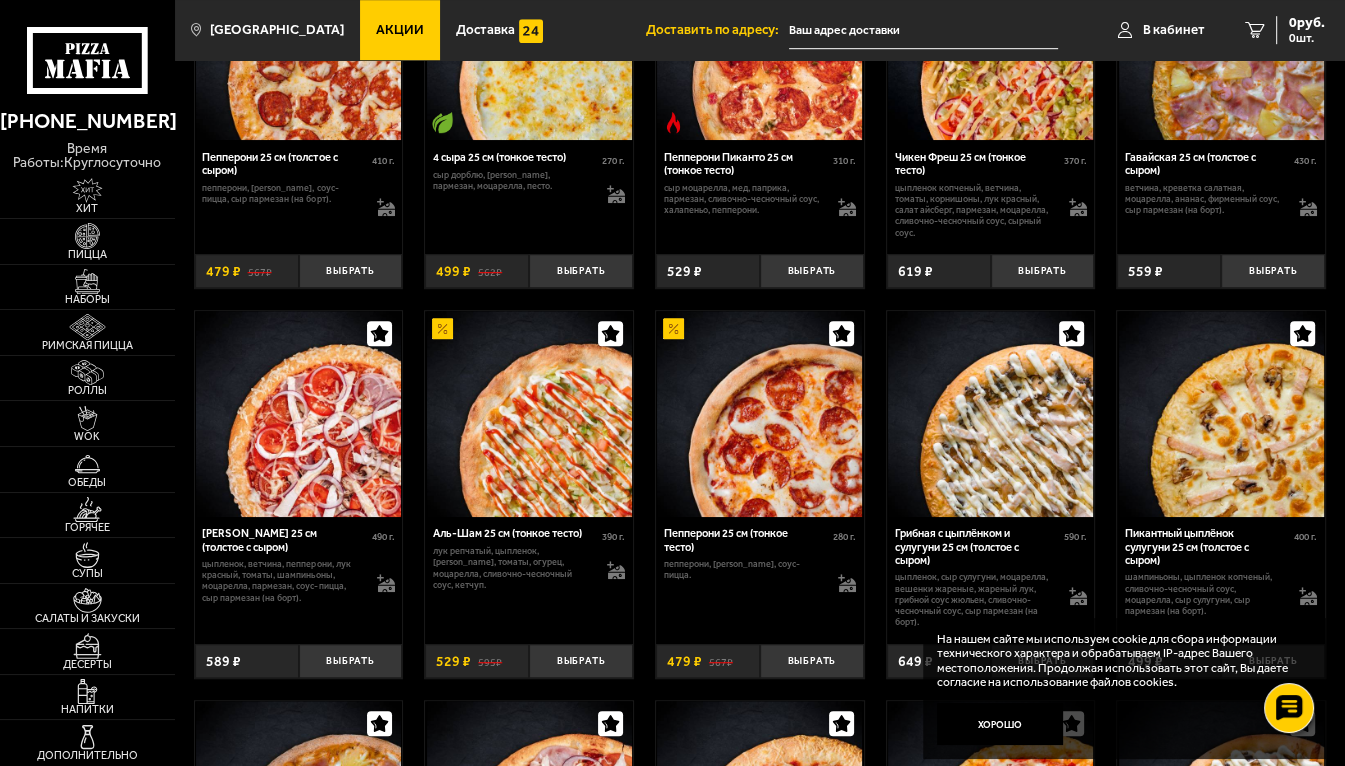 scroll, scrollTop: 1200, scrollLeft: 0, axis: vertical 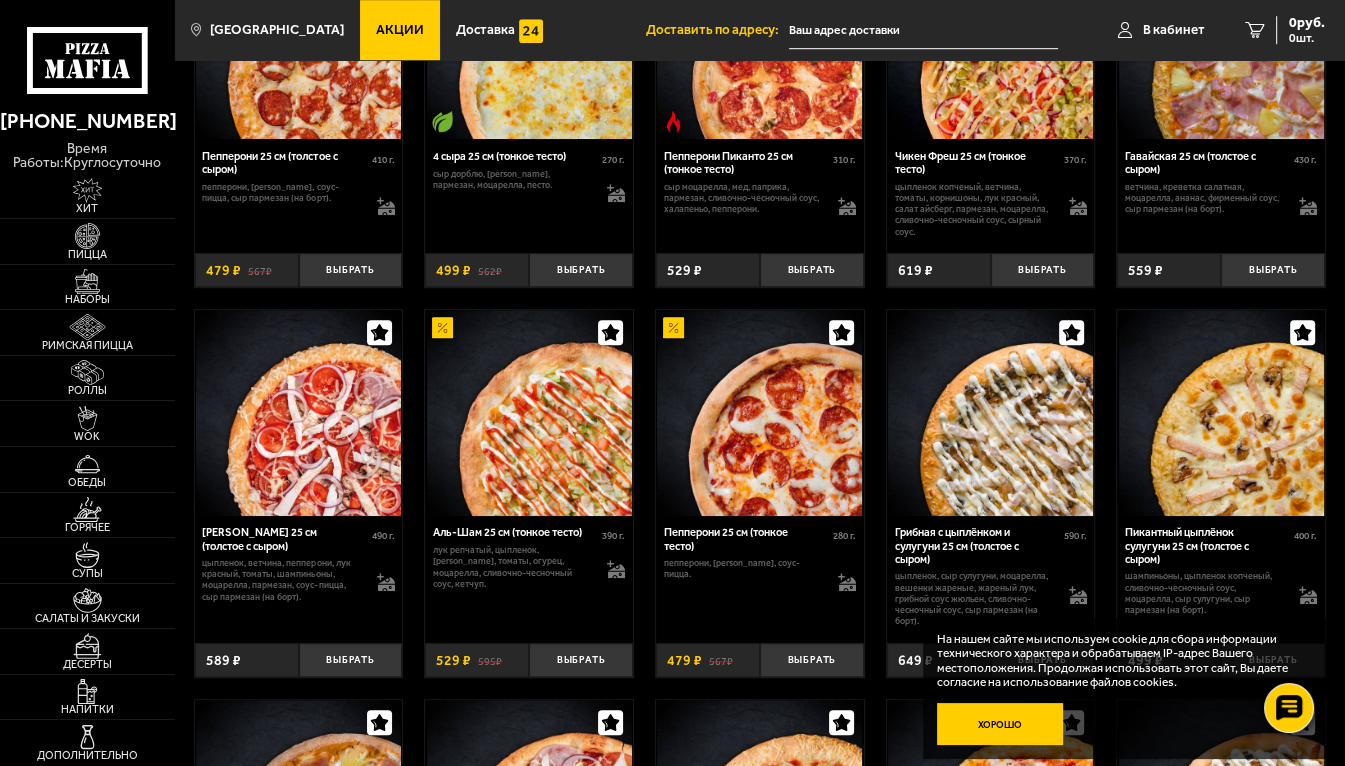 click on "Хорошо" at bounding box center [1000, 724] 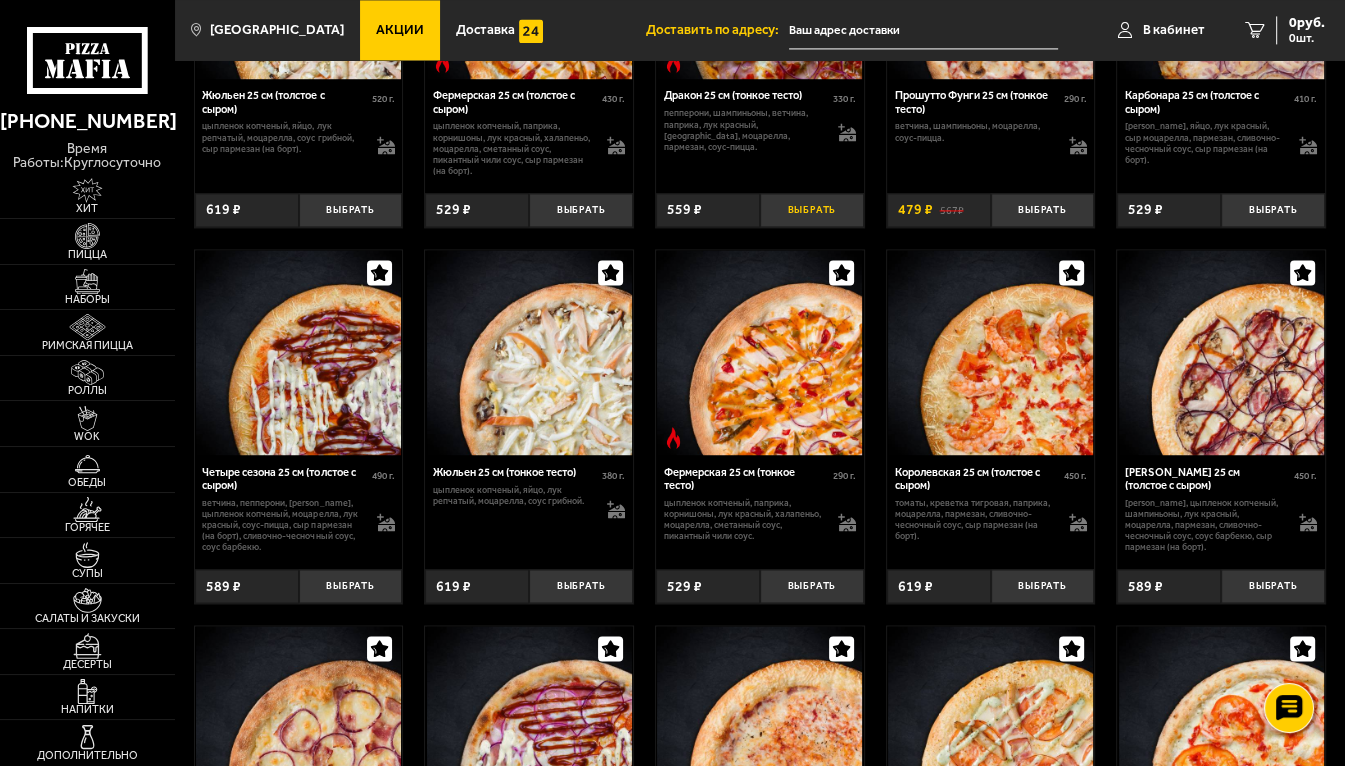 scroll, scrollTop: 2600, scrollLeft: 0, axis: vertical 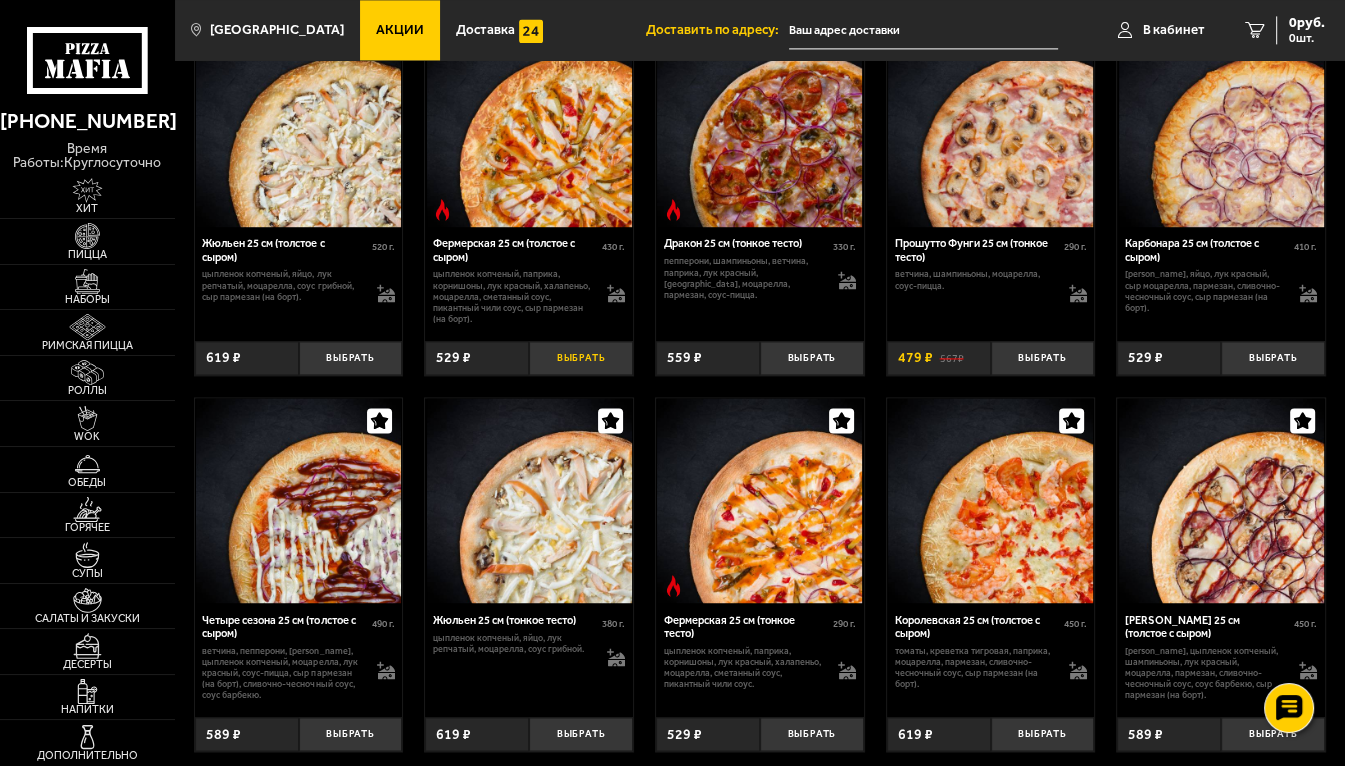 click on "Выбрать" at bounding box center (581, 358) 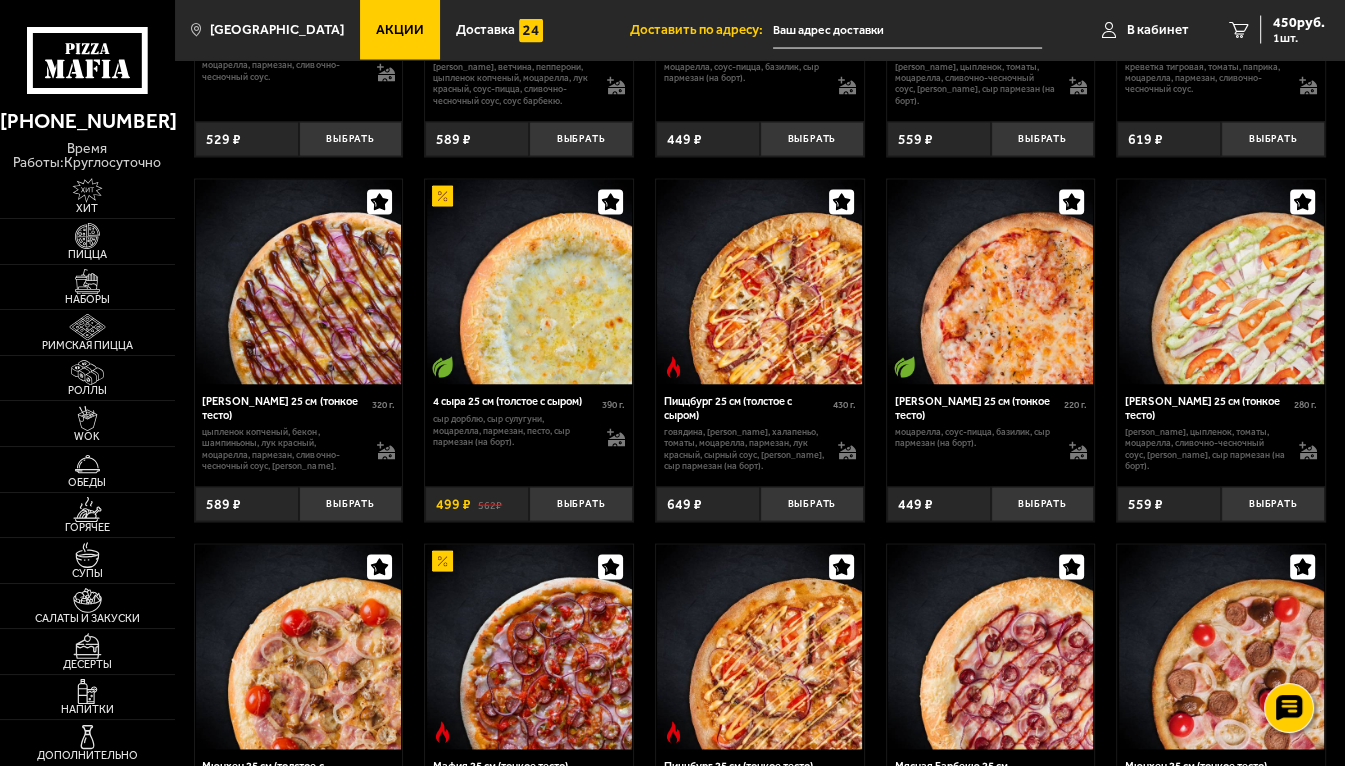 scroll, scrollTop: 3363, scrollLeft: 0, axis: vertical 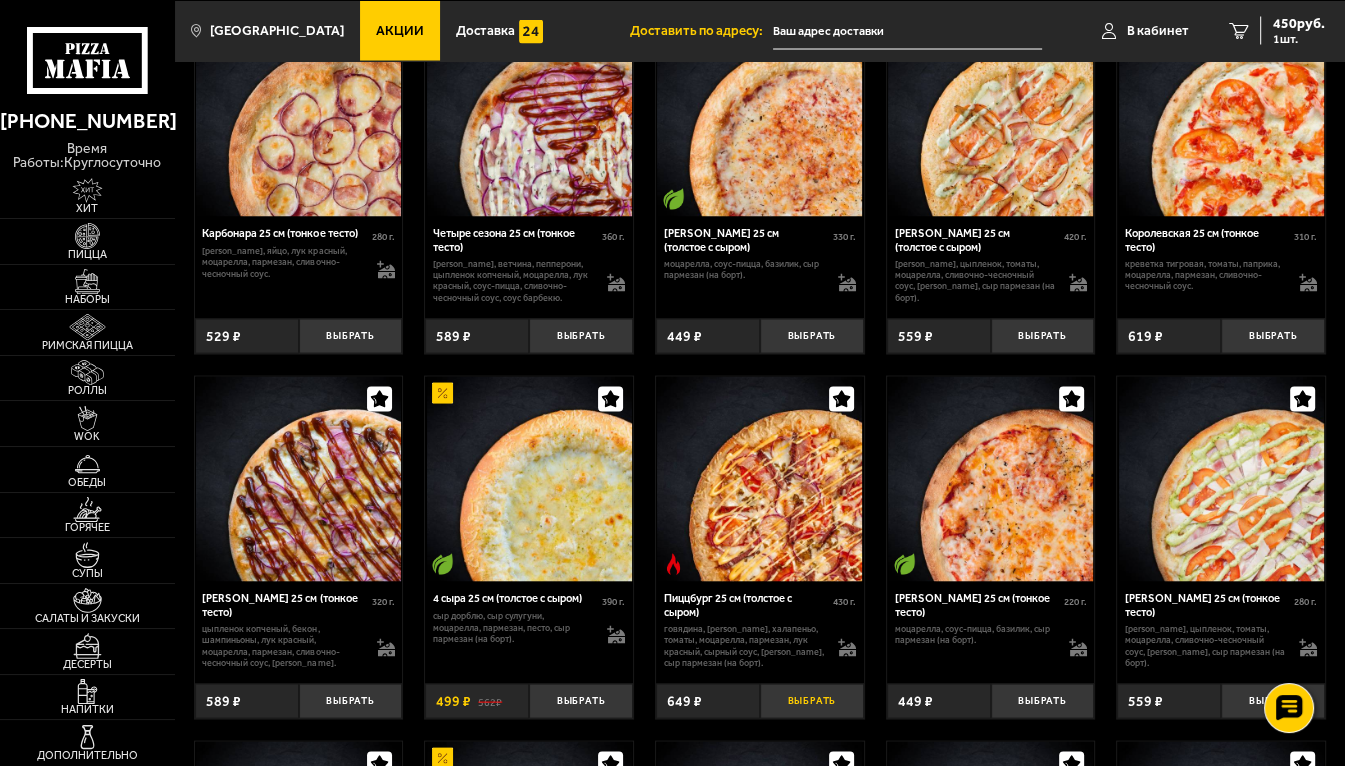 click on "Выбрать" at bounding box center [812, 701] 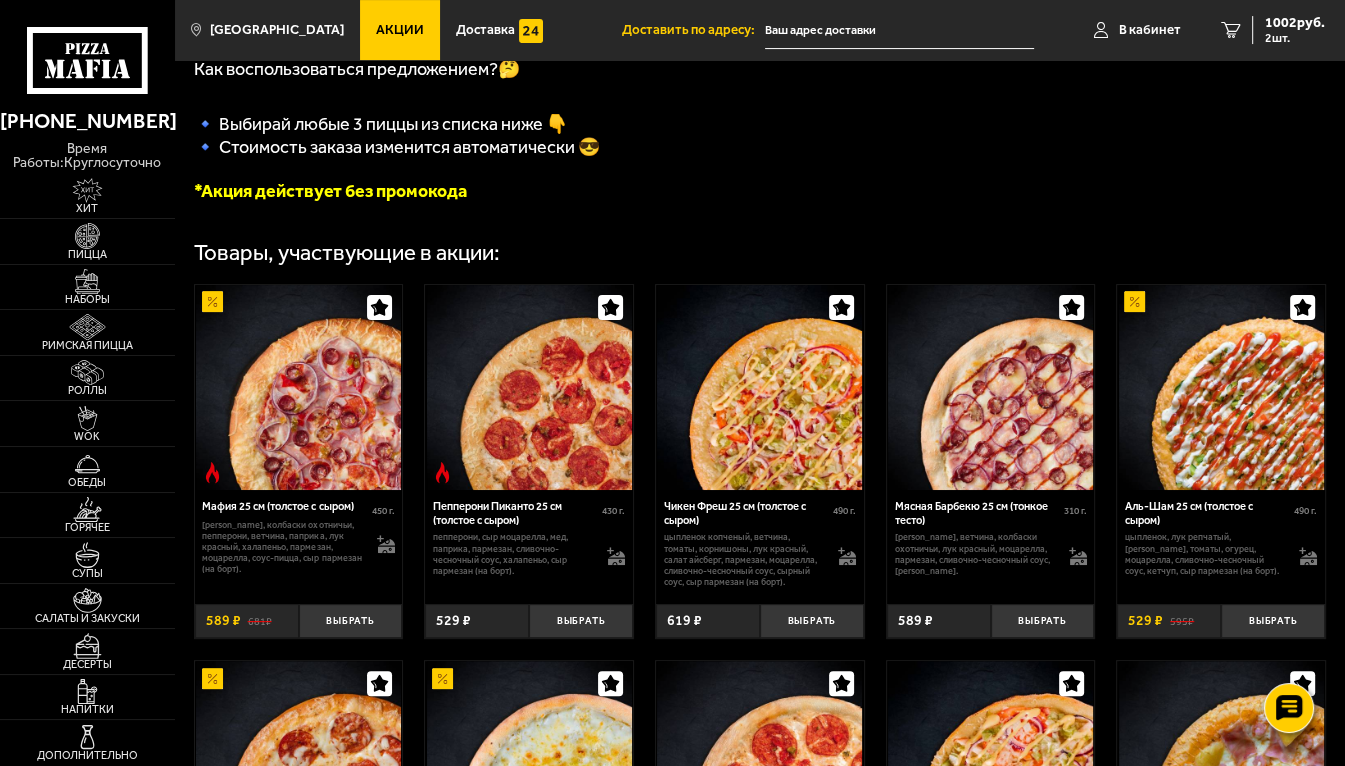 scroll, scrollTop: 563, scrollLeft: 0, axis: vertical 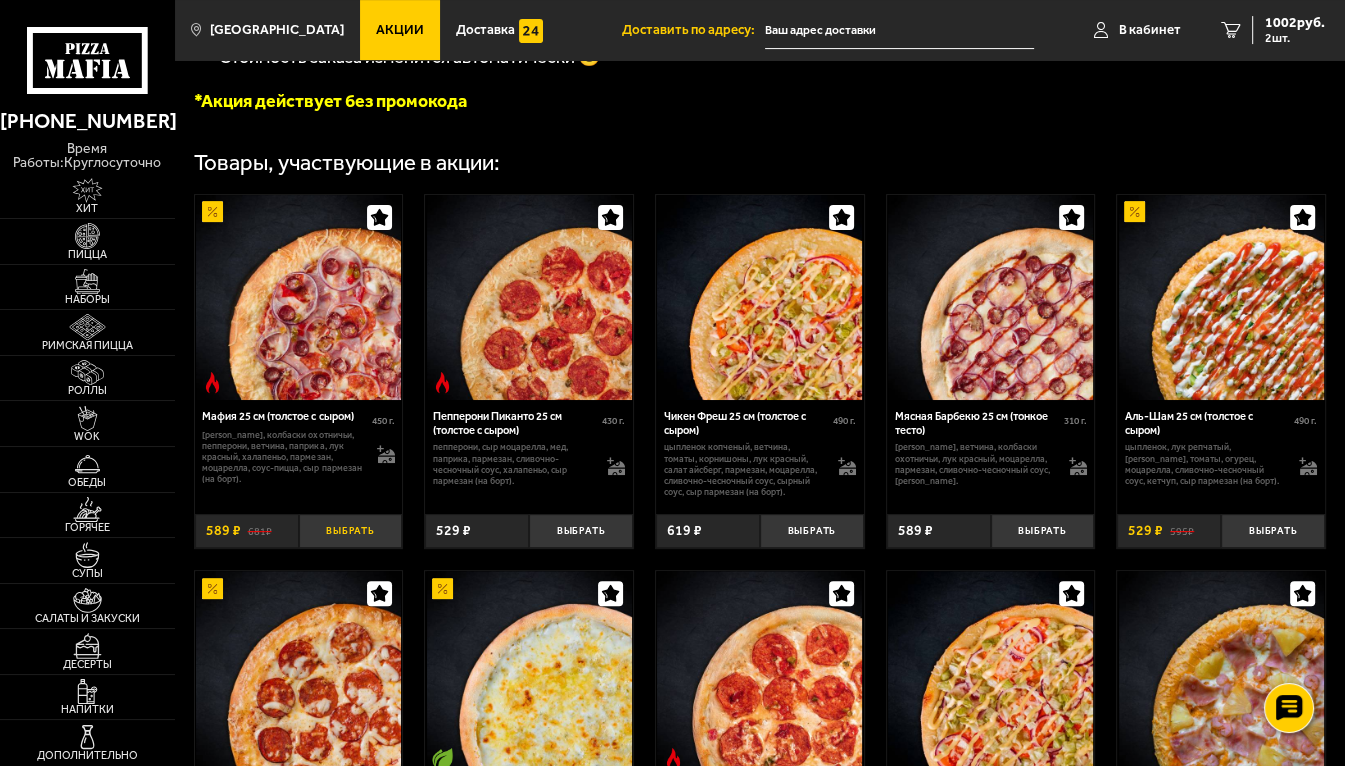 click on "Выбрать" at bounding box center [351, 531] 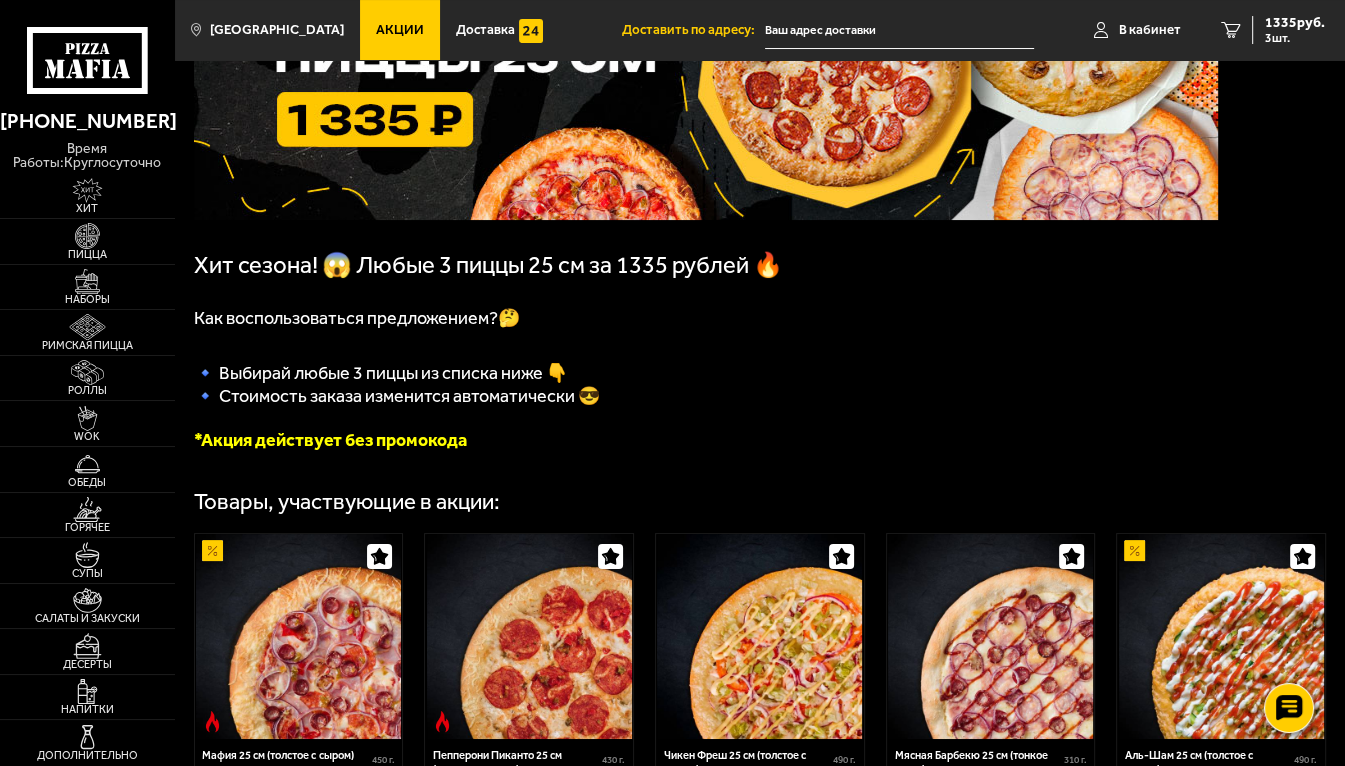 scroll, scrollTop: 500, scrollLeft: 0, axis: vertical 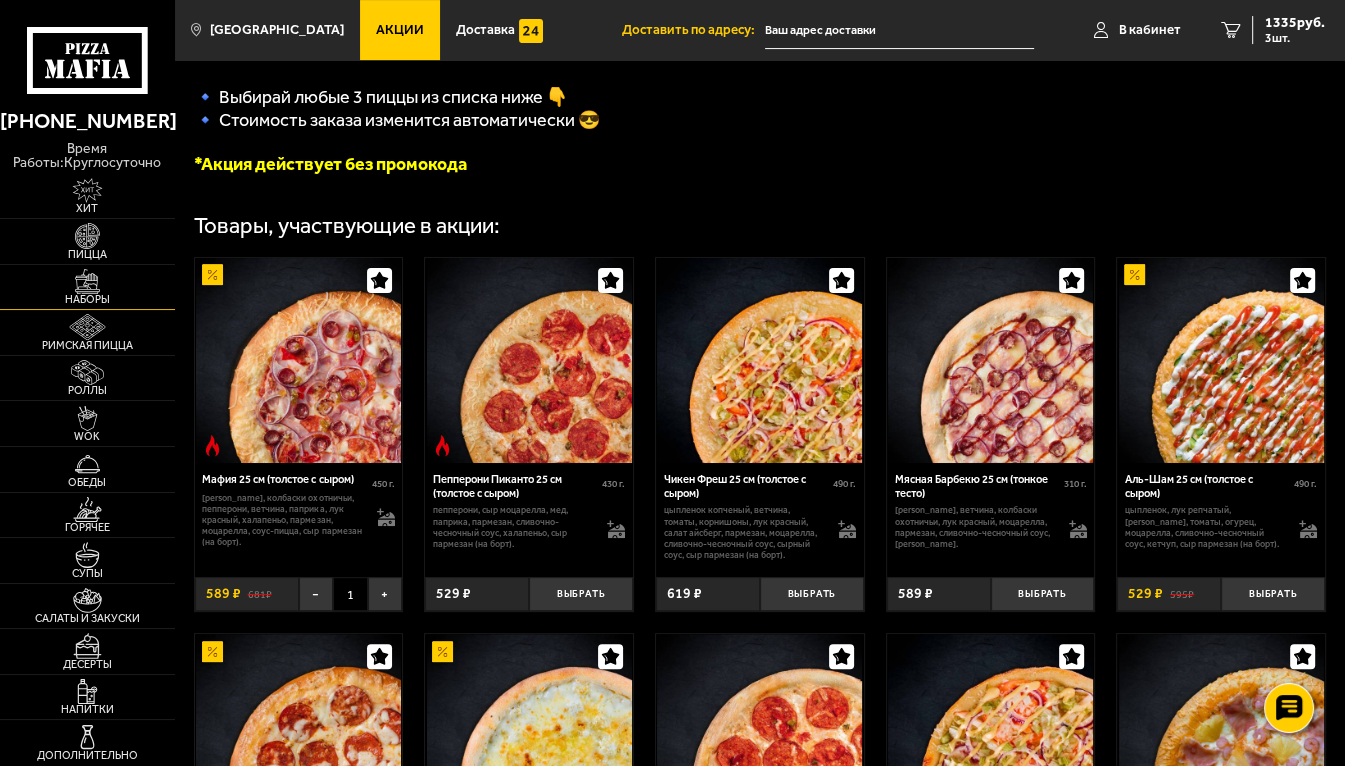 click at bounding box center [88, 281] 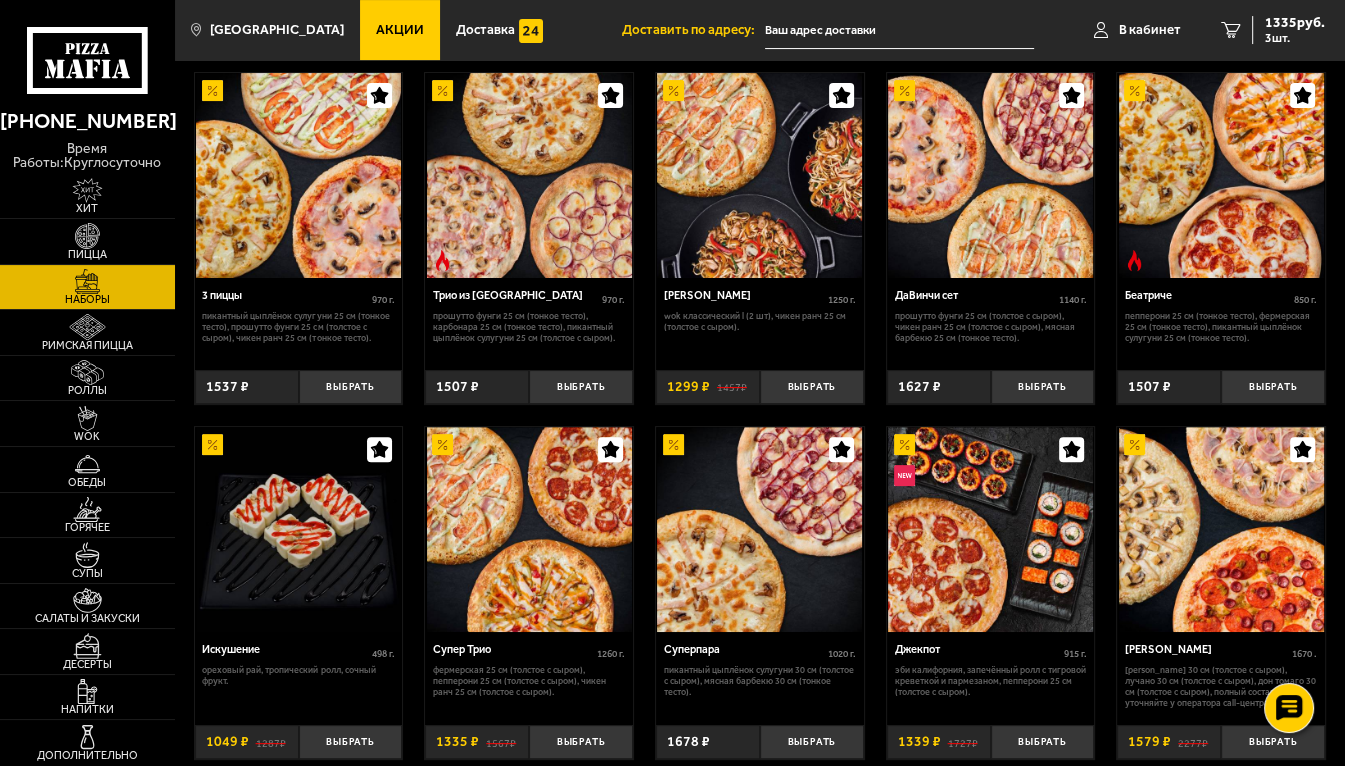scroll, scrollTop: 600, scrollLeft: 0, axis: vertical 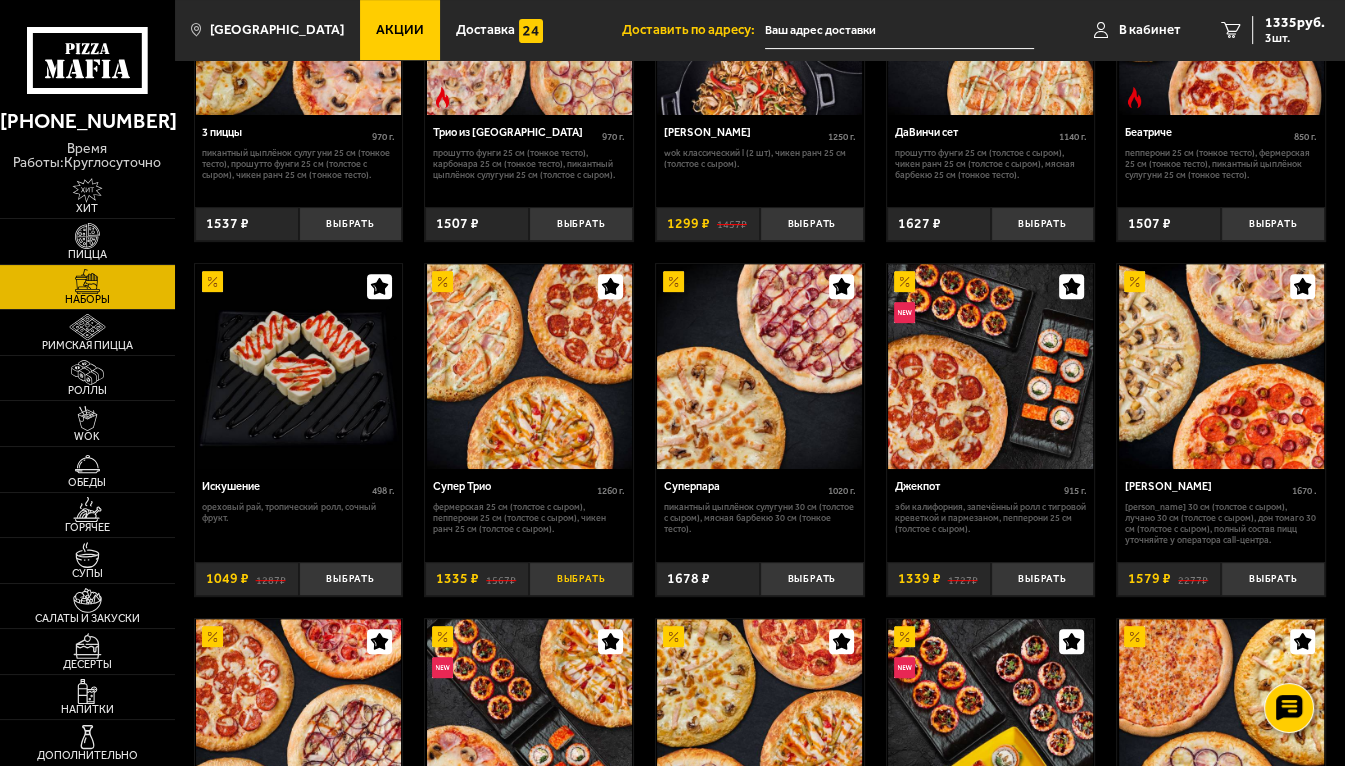 click on "Выбрать" at bounding box center [581, 579] 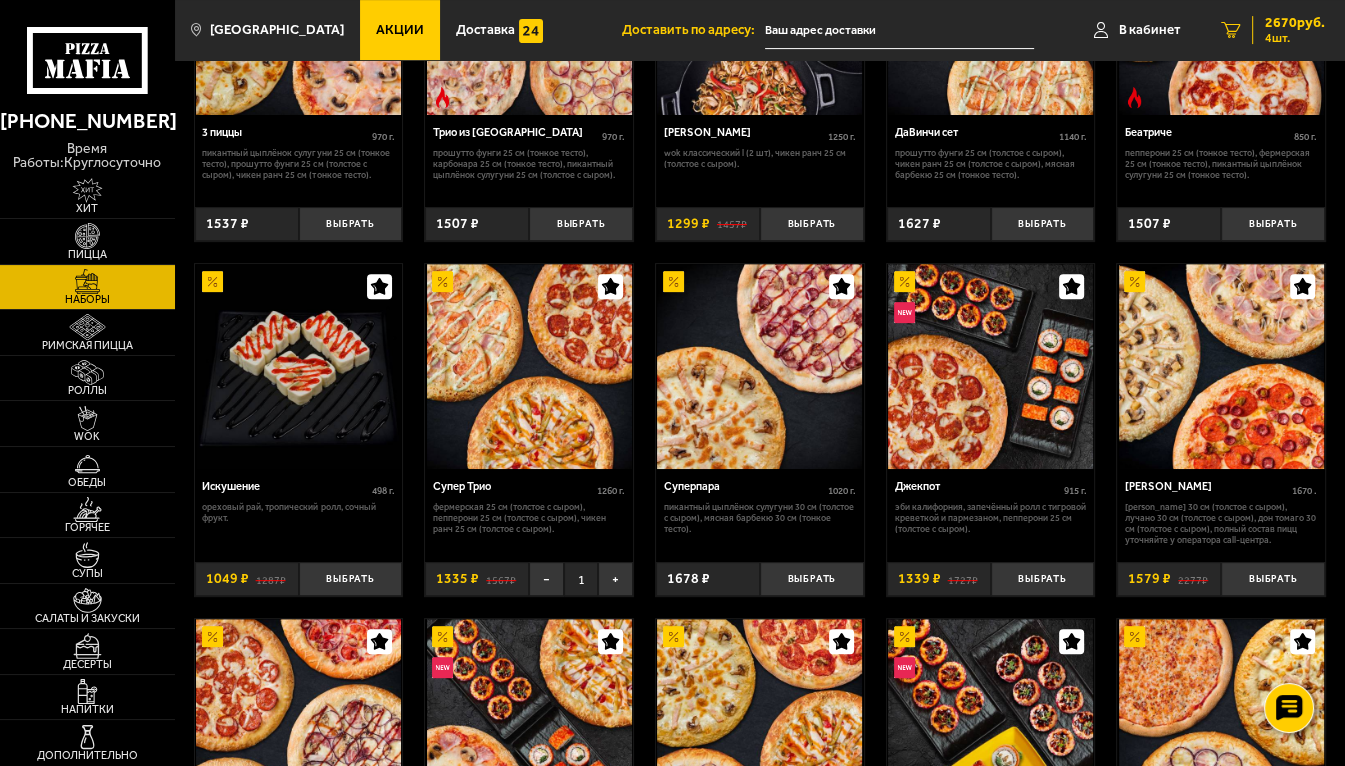 click on "2670  руб. 4  шт." at bounding box center (1288, 30) 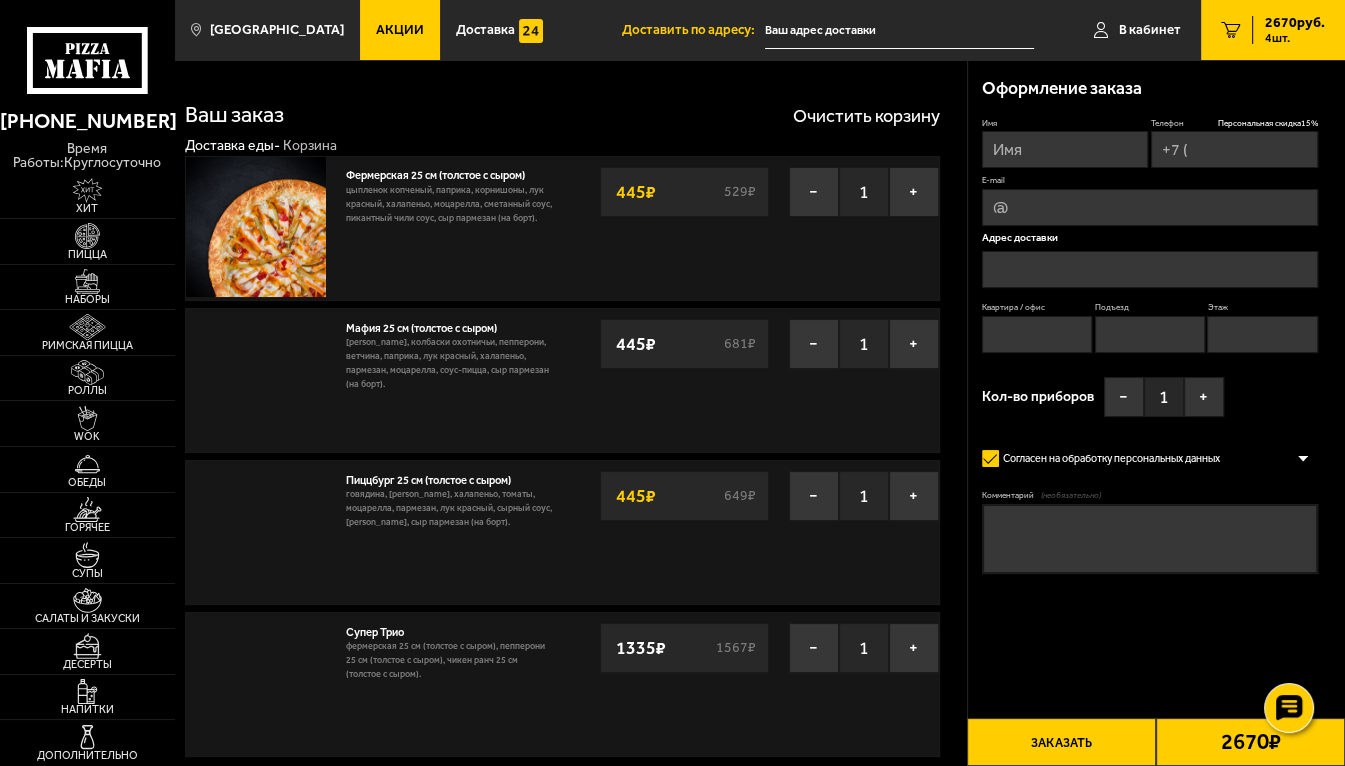 type on "[PHONE_NUMBER]" 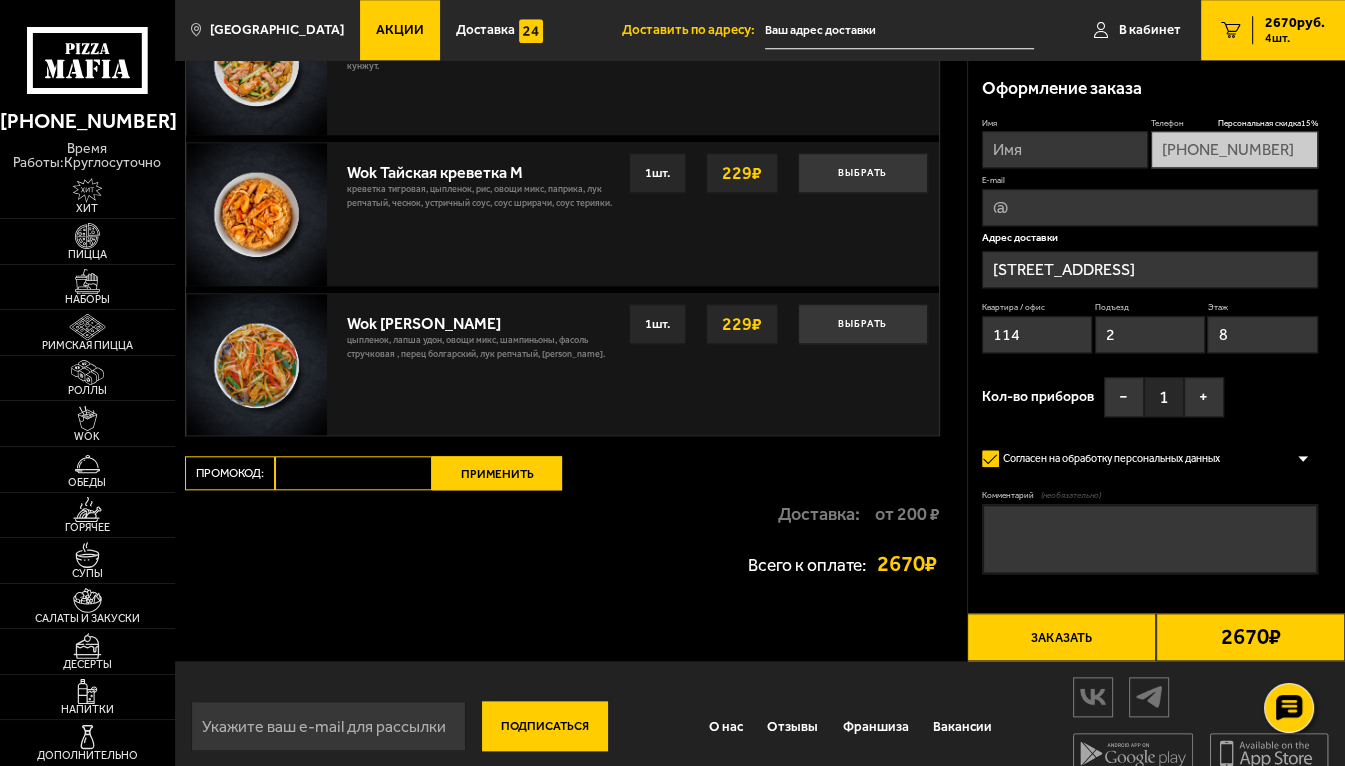 scroll, scrollTop: 1759, scrollLeft: 0, axis: vertical 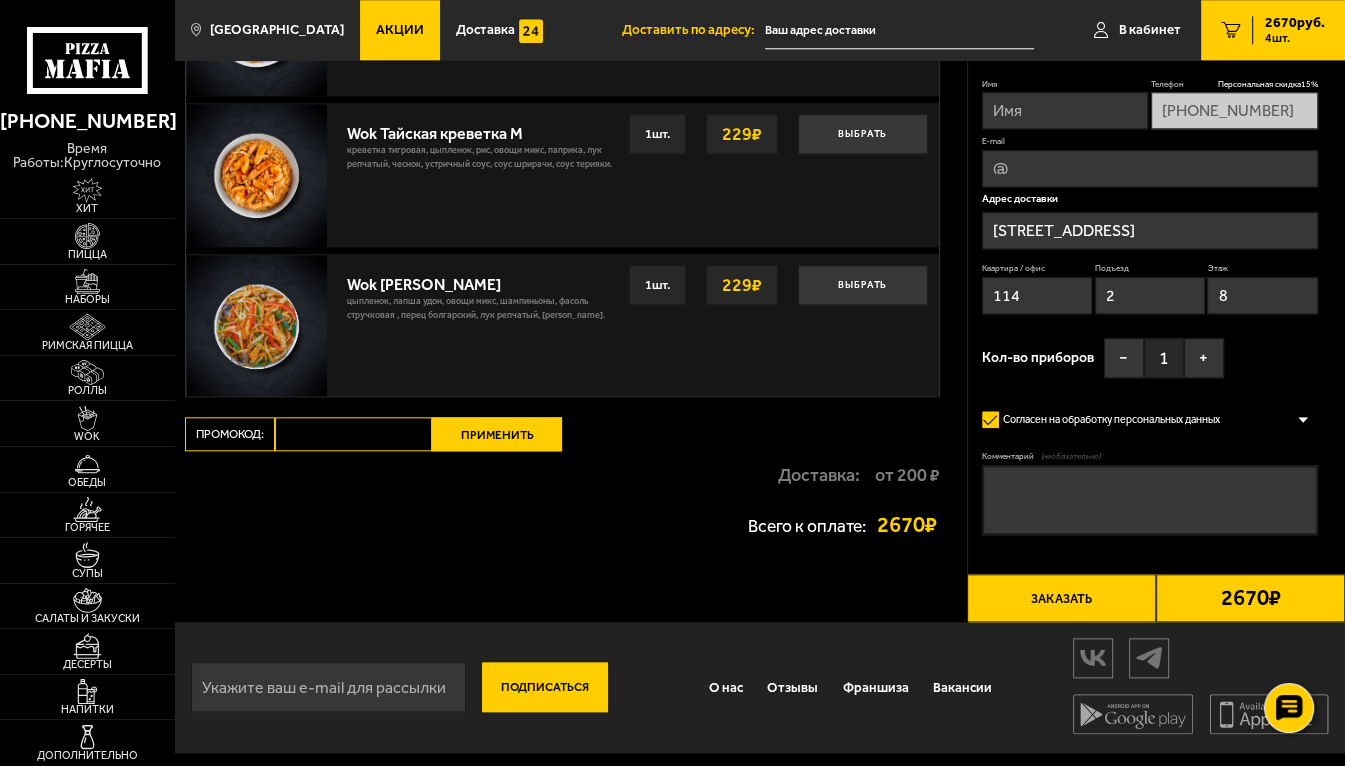 click on "Заказать" at bounding box center (1061, 598) 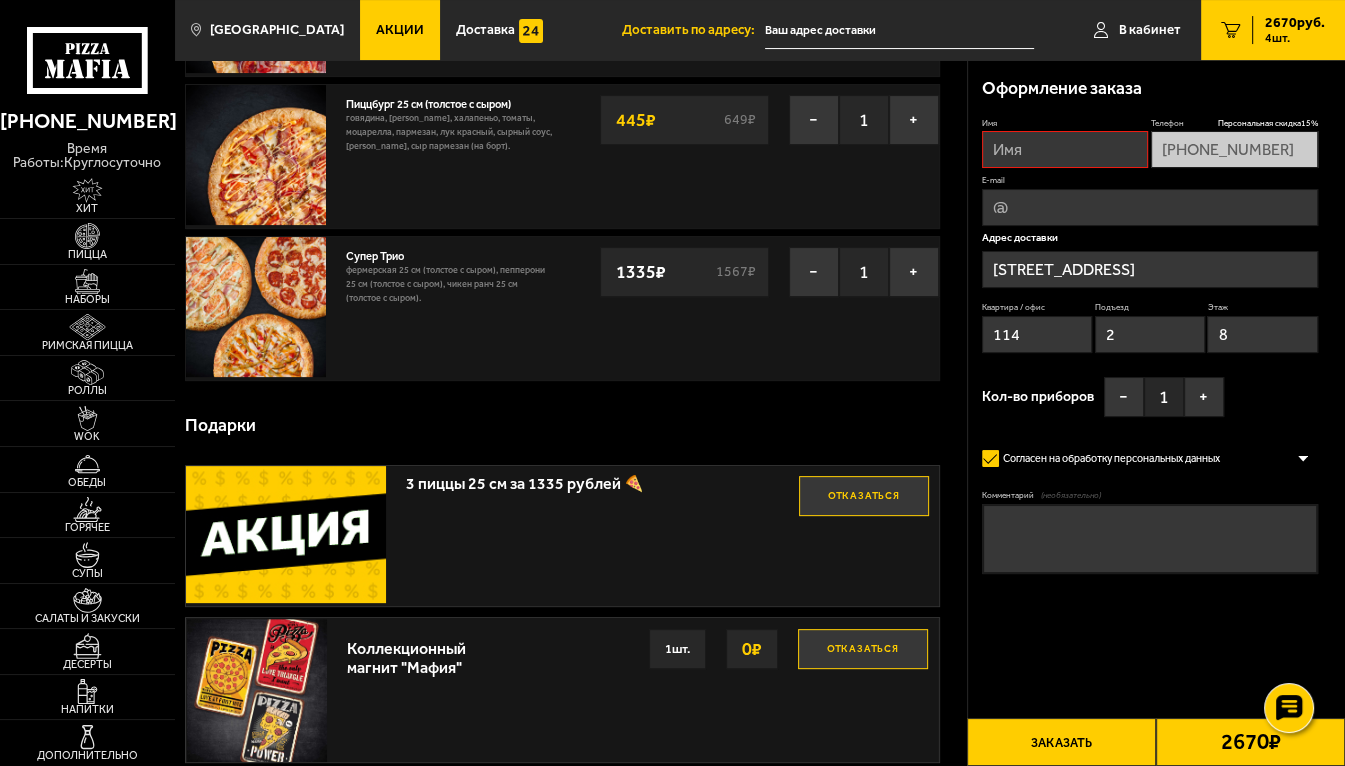 scroll, scrollTop: 470, scrollLeft: 0, axis: vertical 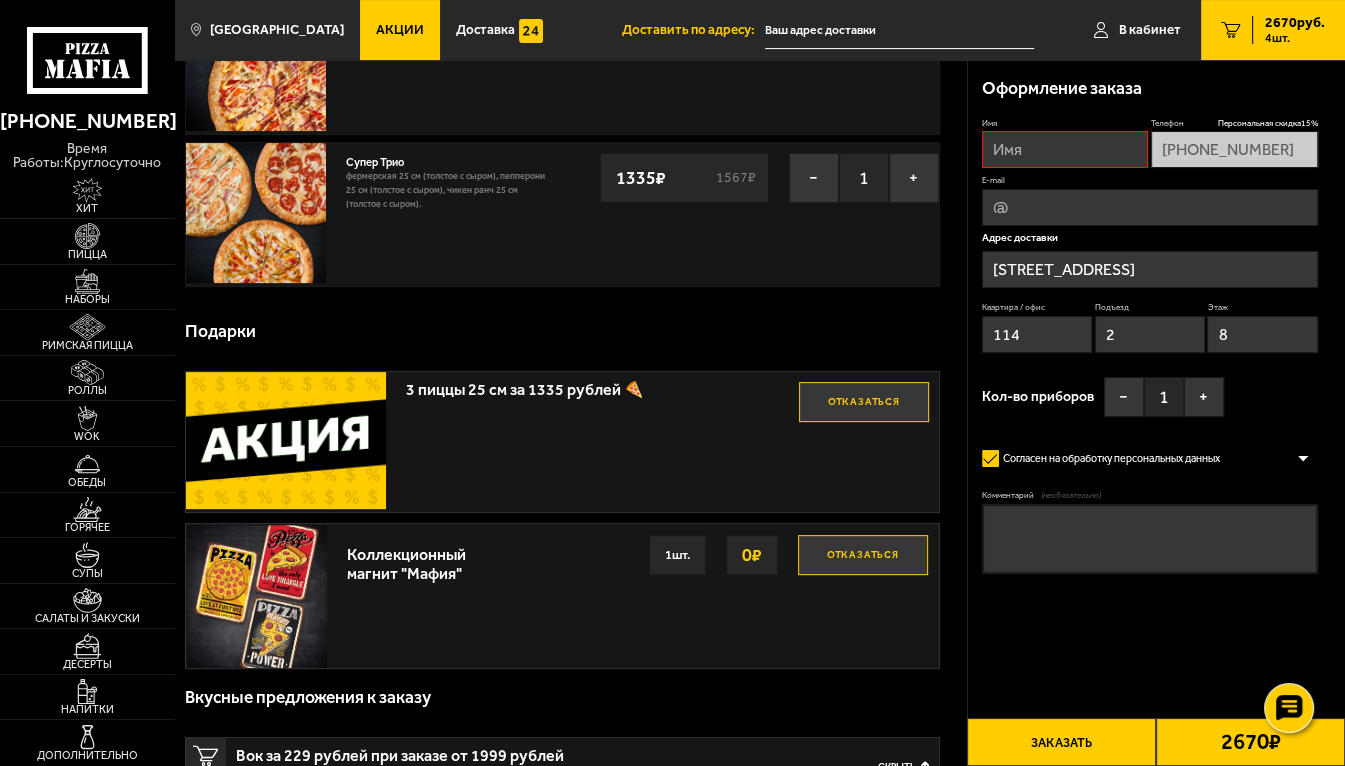click on "Отказаться" at bounding box center (863, 555) 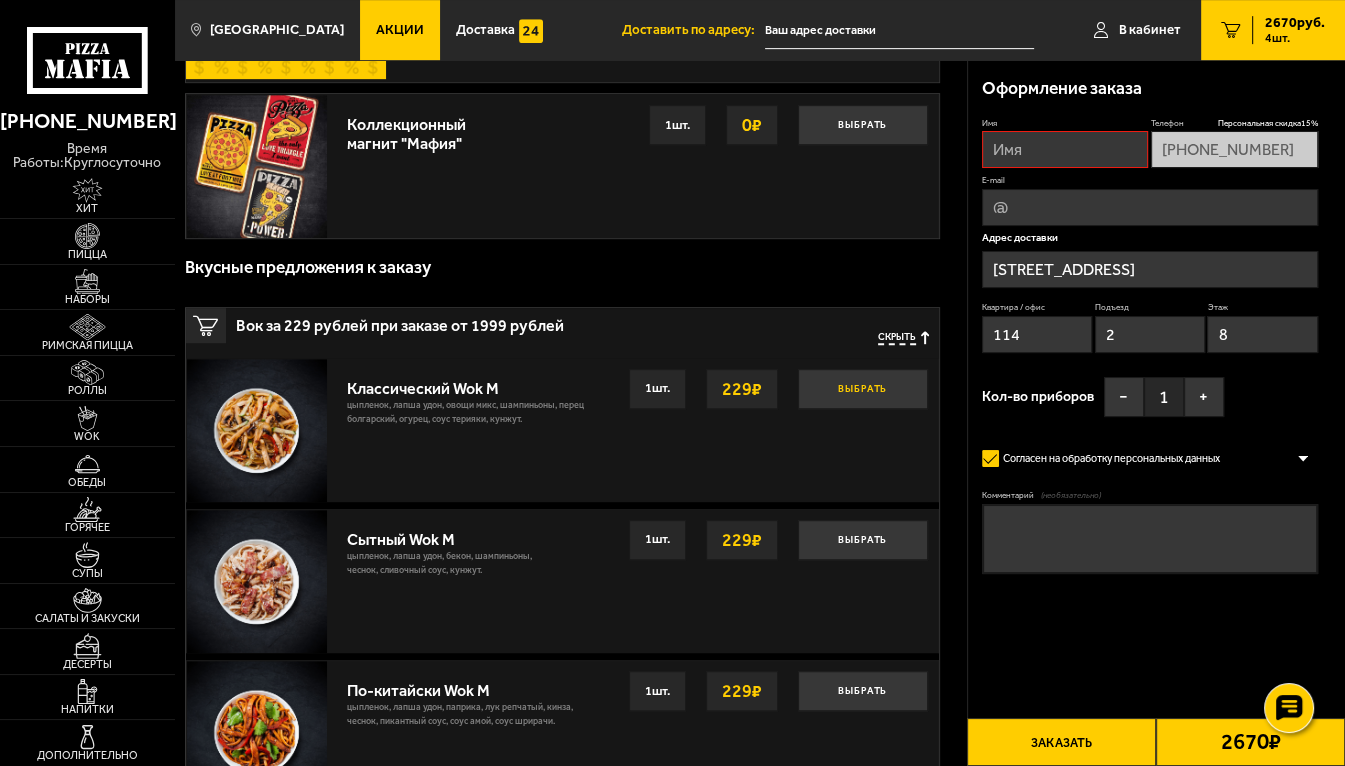 scroll, scrollTop: 970, scrollLeft: 0, axis: vertical 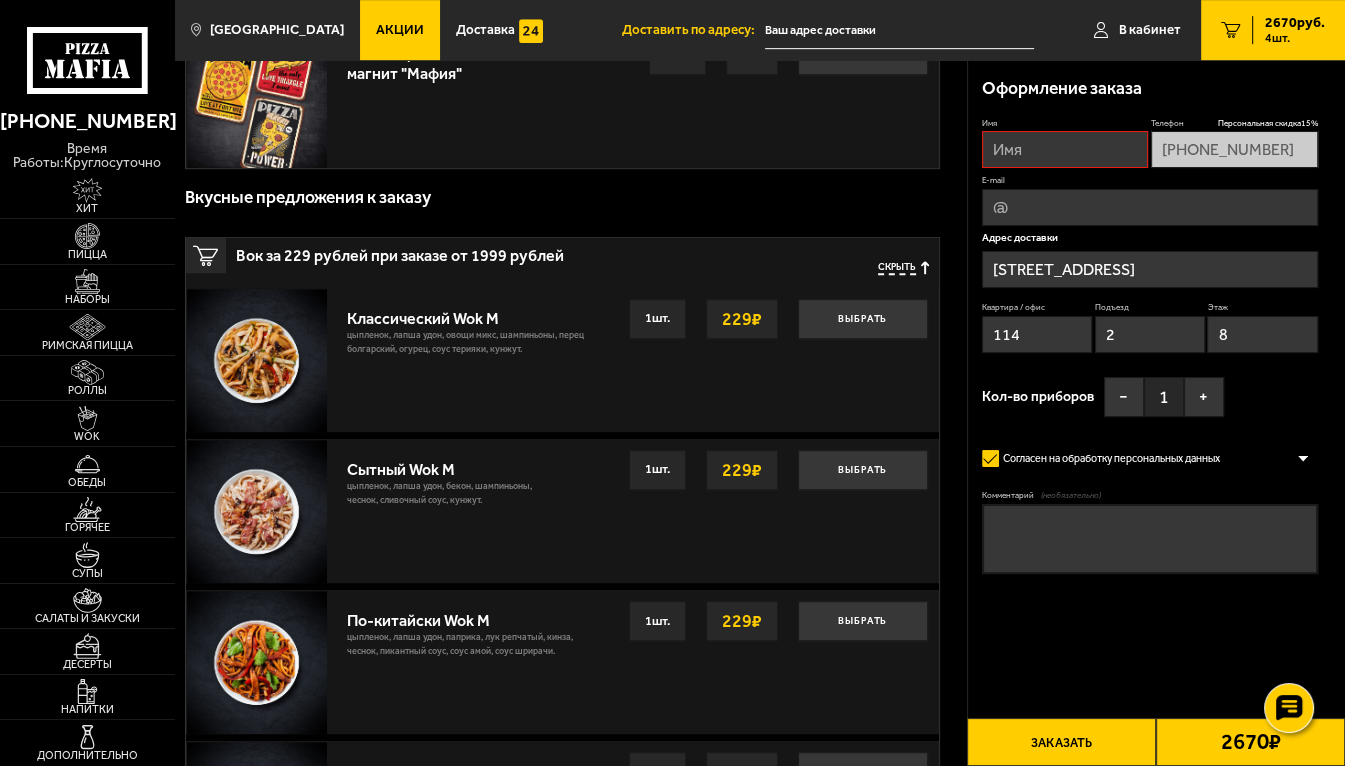 click on "2670  ₽" at bounding box center [1250, 742] 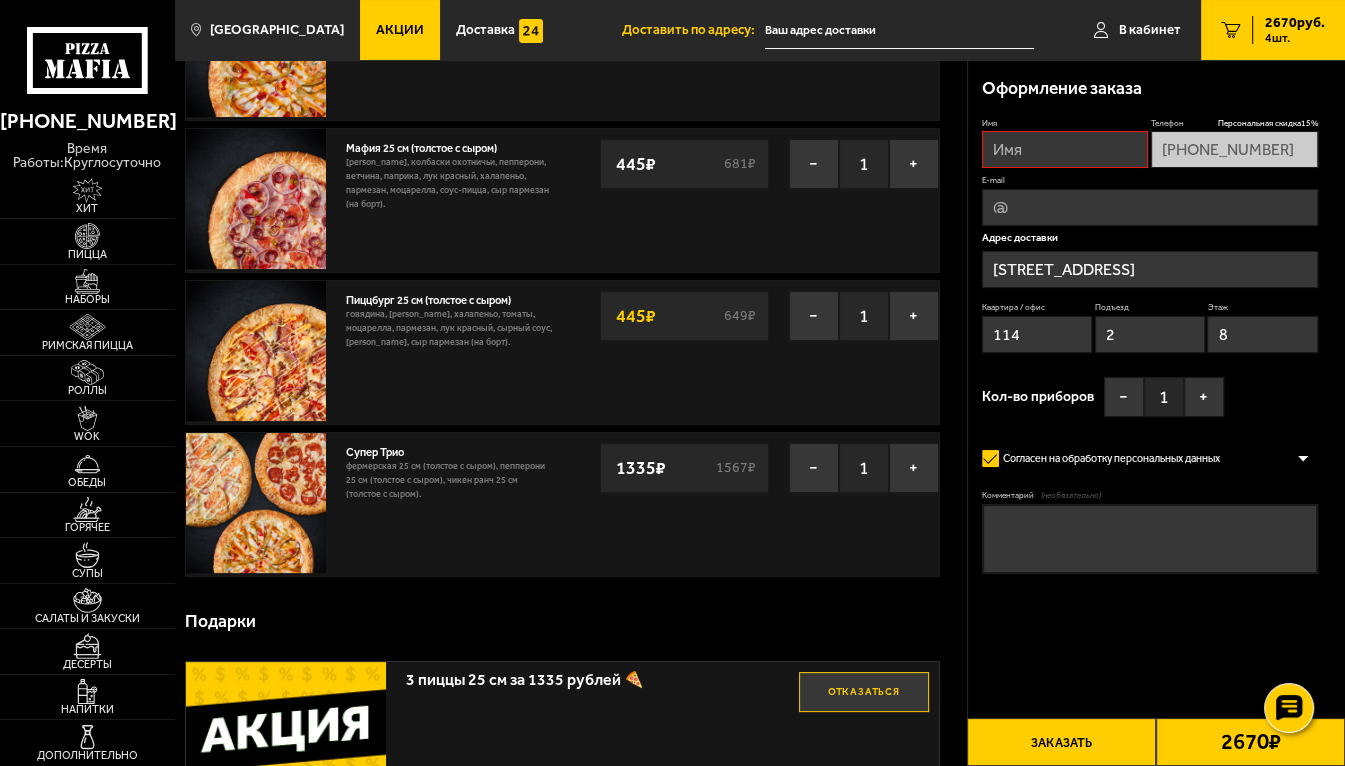 scroll, scrollTop: 170, scrollLeft: 0, axis: vertical 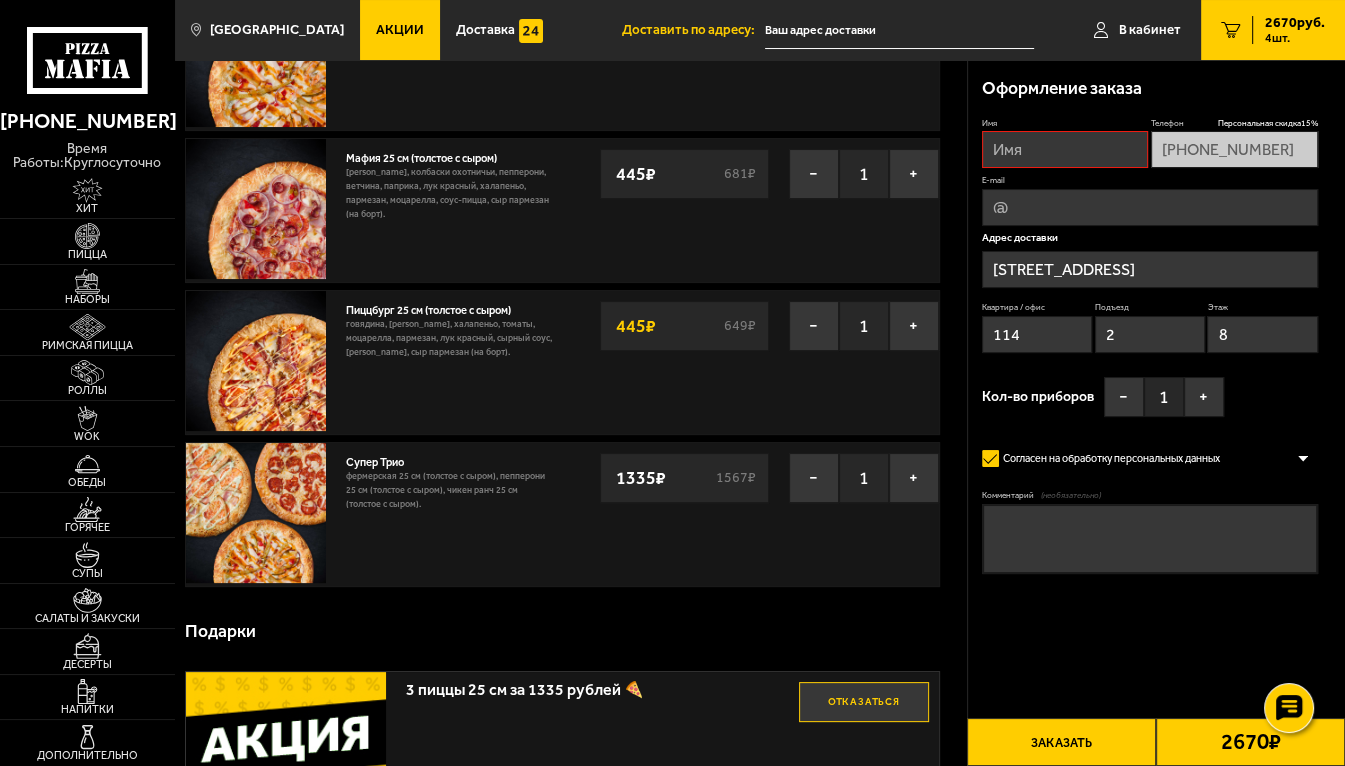 click on "Заказать" at bounding box center (1061, 742) 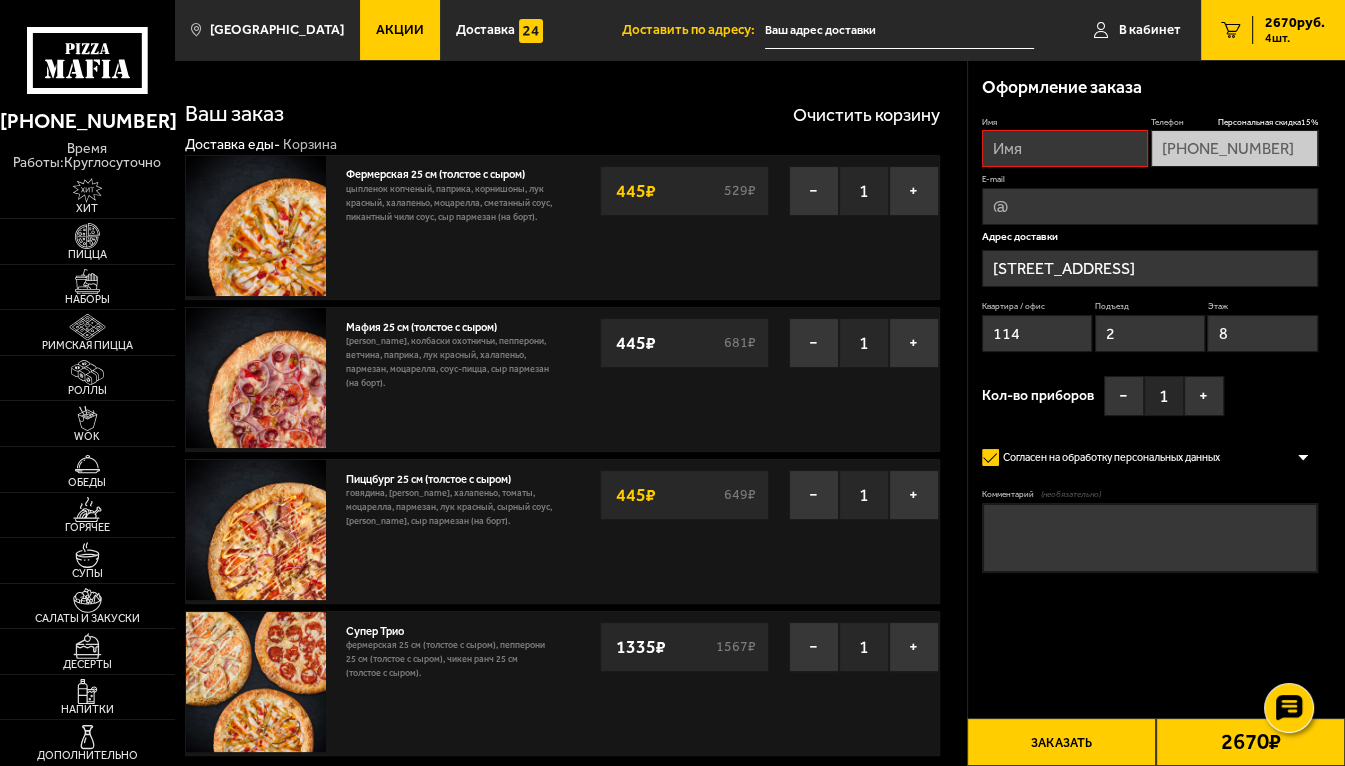 scroll, scrollTop: 0, scrollLeft: 0, axis: both 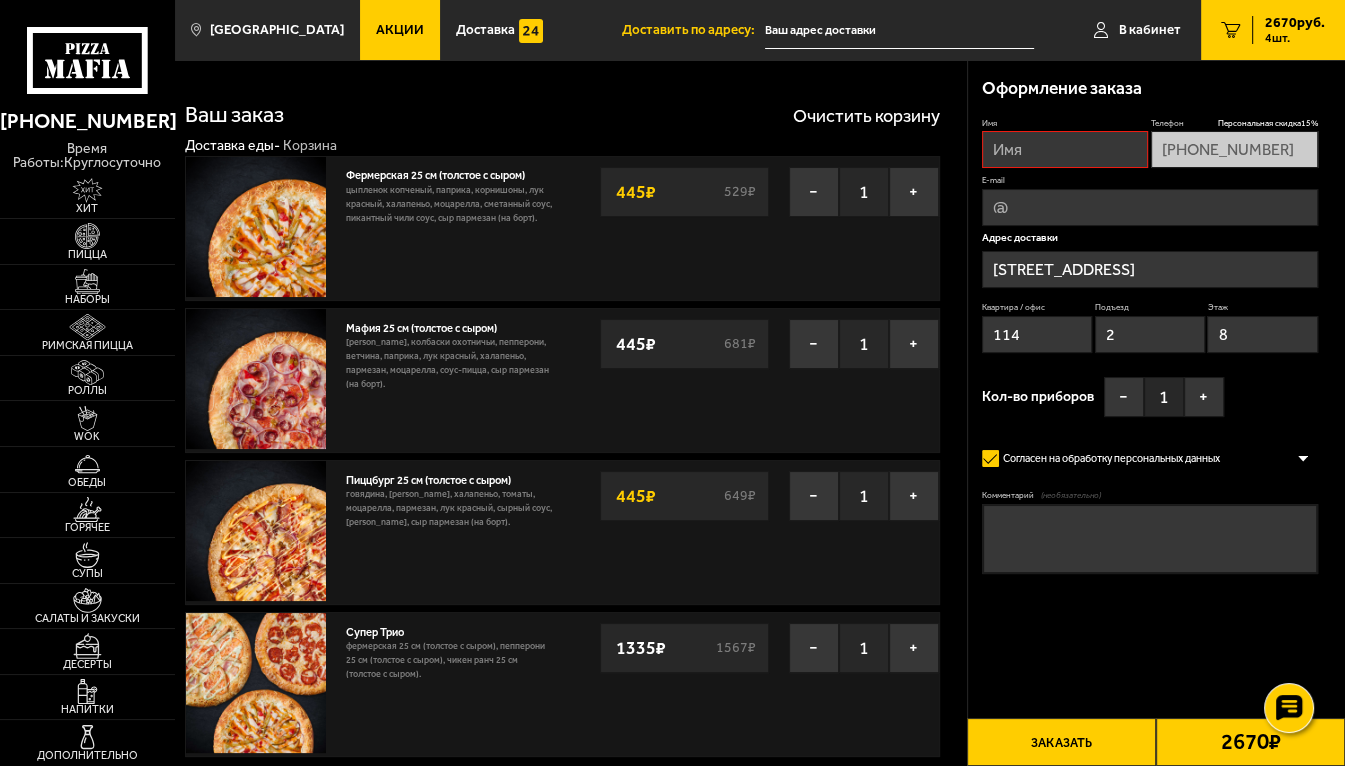 click on "Заказать" at bounding box center (1061, 742) 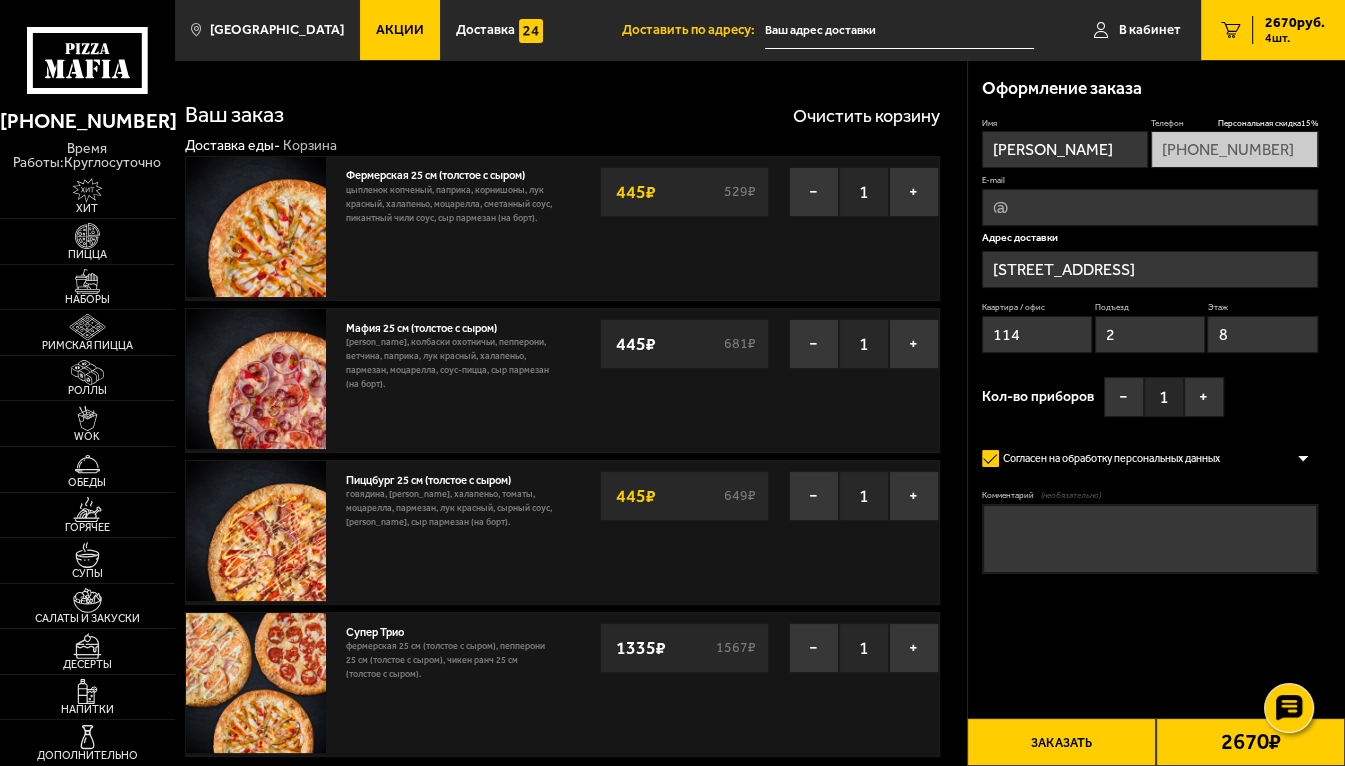 type on "[PERSON_NAME]" 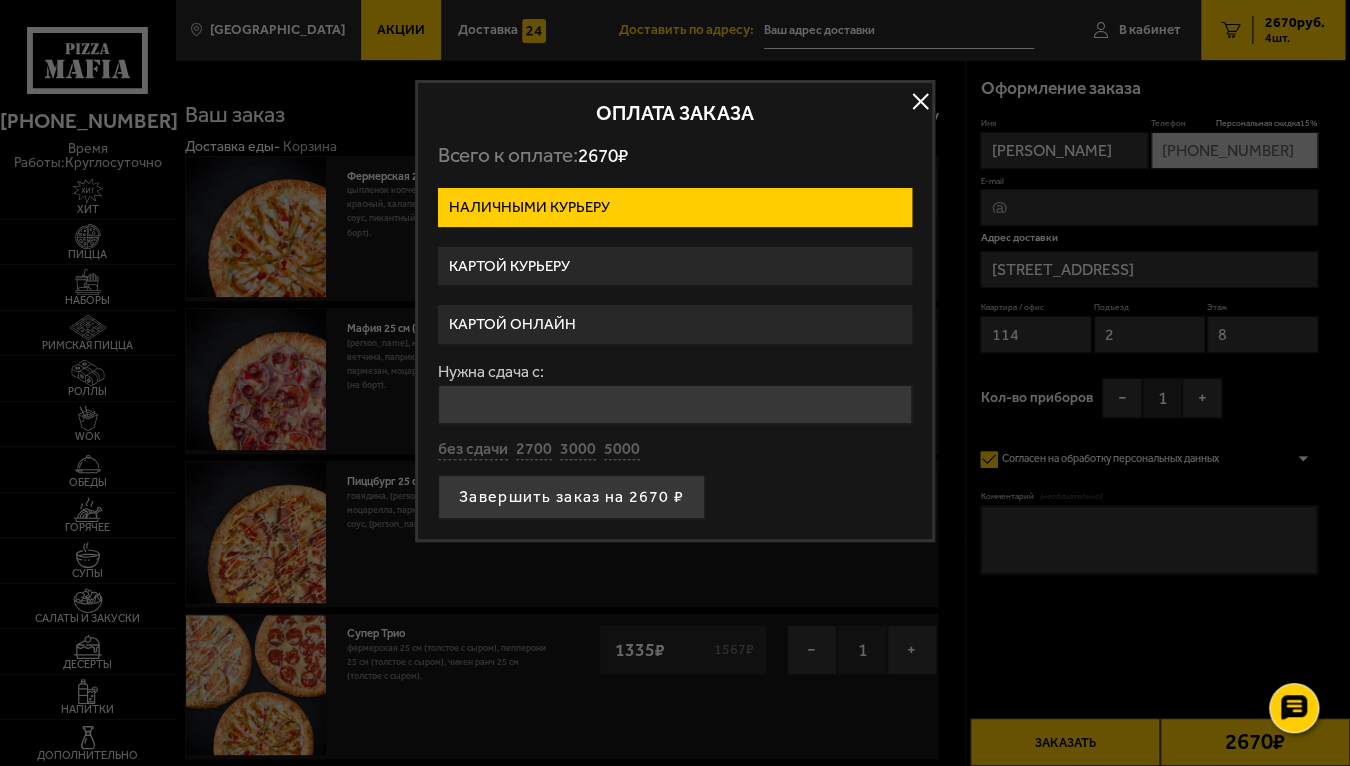 click on "Картой онлайн" at bounding box center [675, 324] 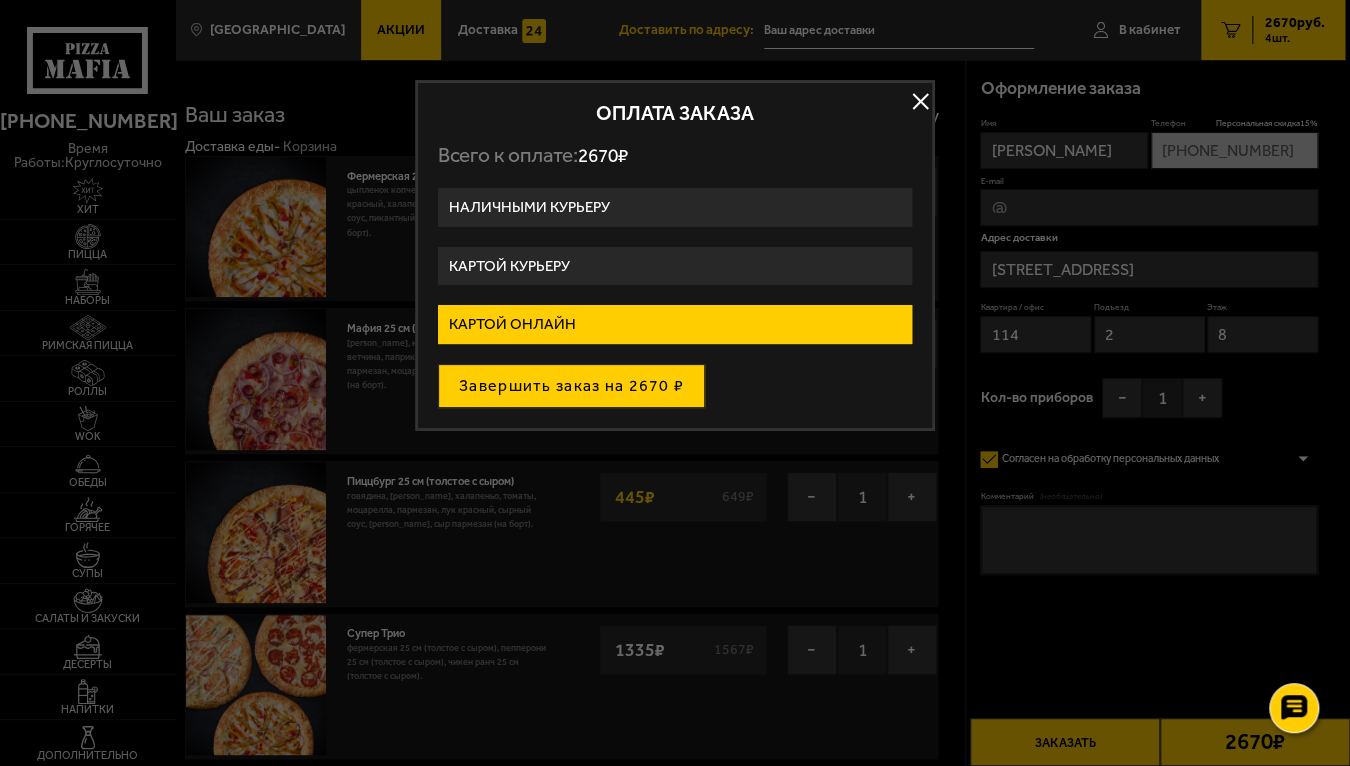 click on "Завершить заказ на 2670 ₽" at bounding box center [571, 386] 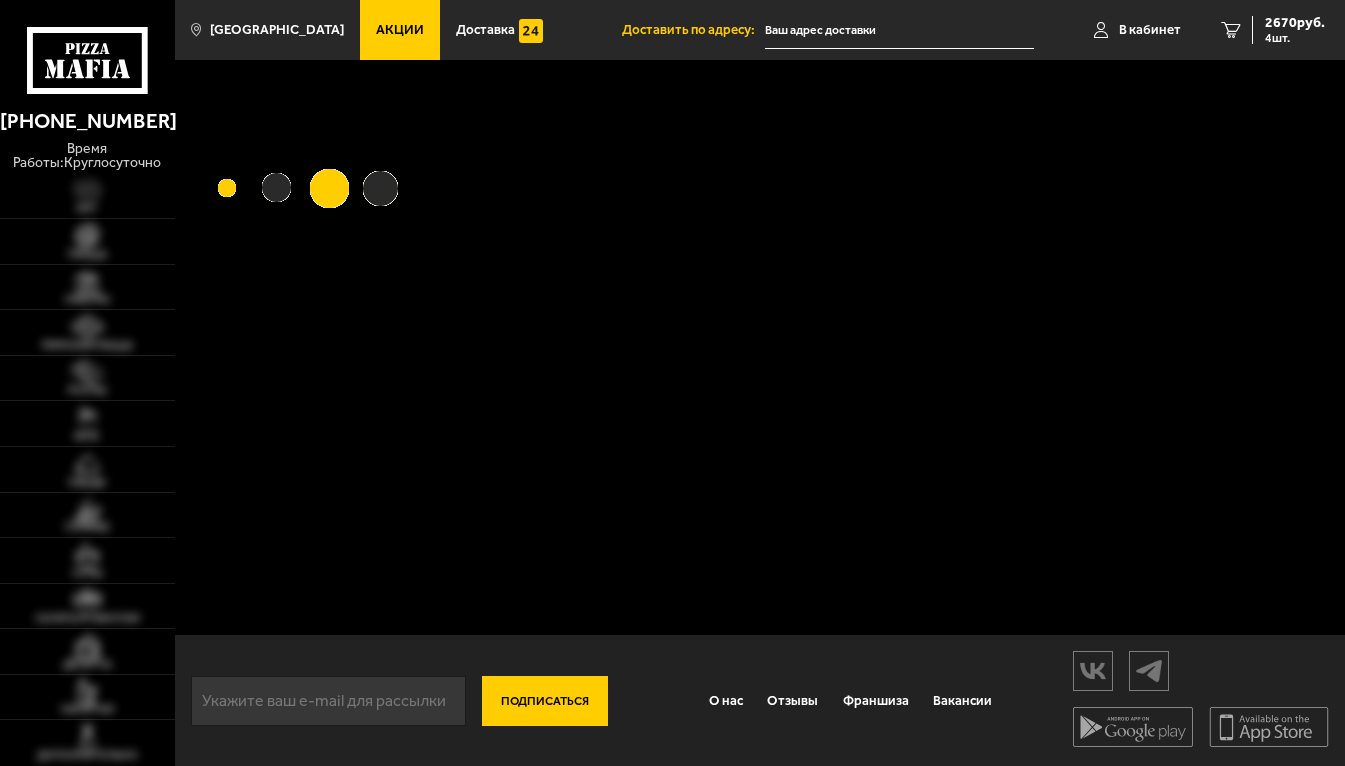 scroll, scrollTop: 0, scrollLeft: 0, axis: both 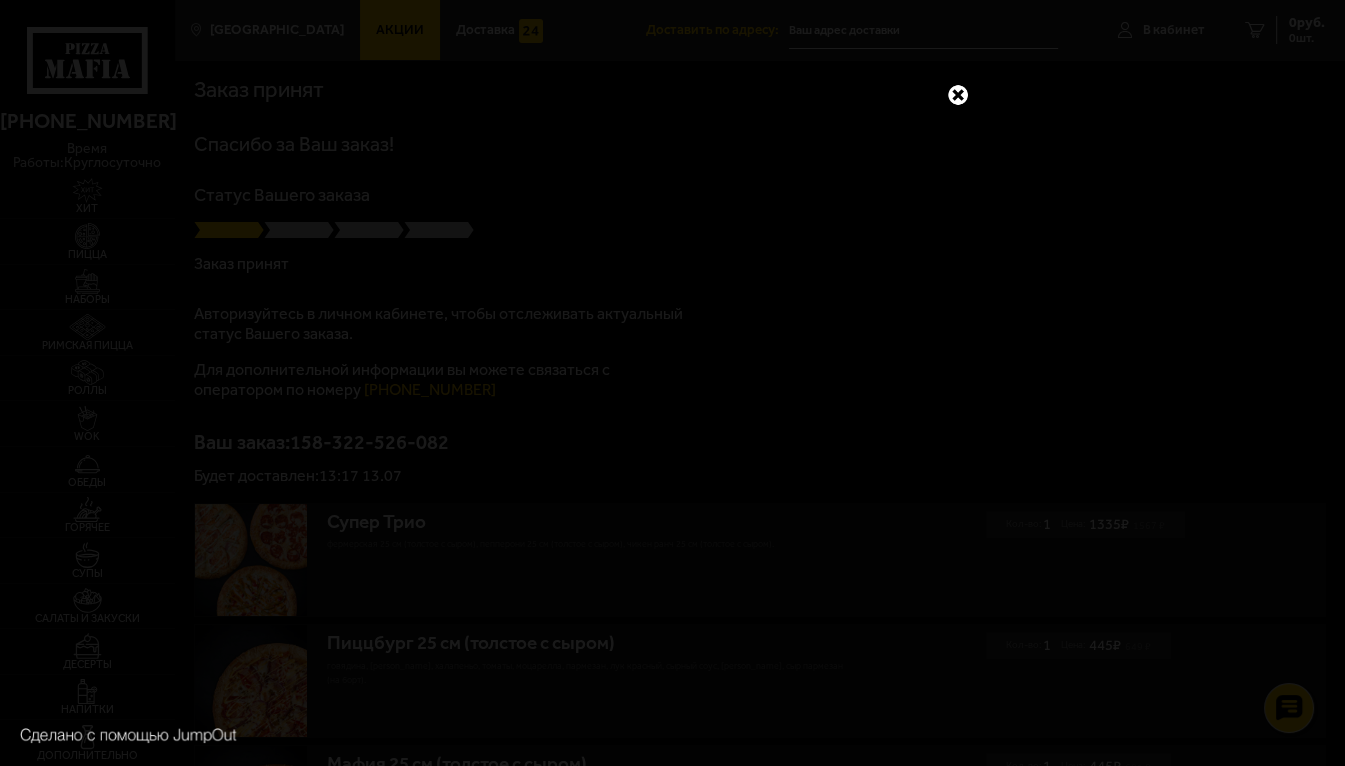 click at bounding box center (958, 95) 